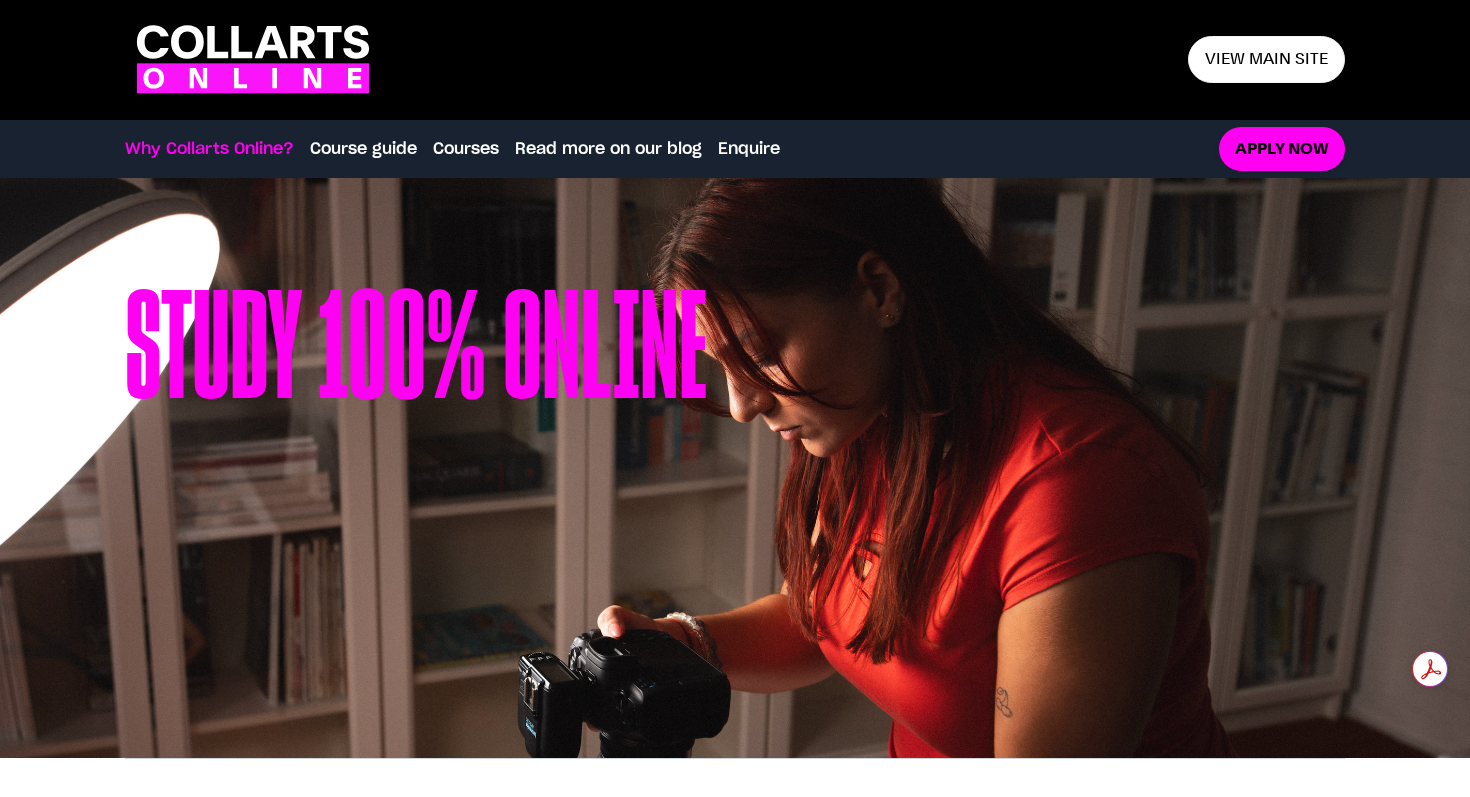 scroll, scrollTop: 0, scrollLeft: 0, axis: both 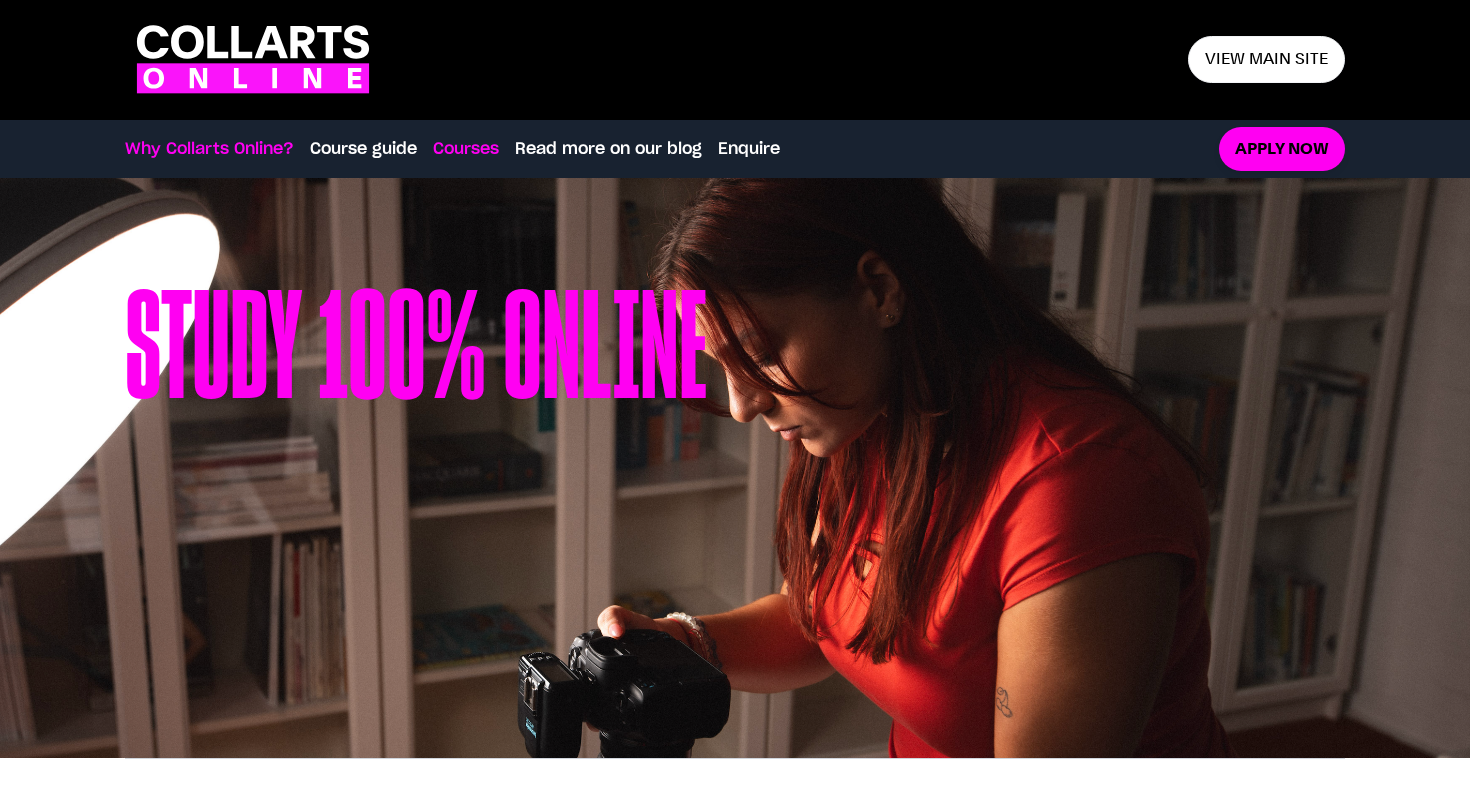 click on "Courses" at bounding box center [466, 149] 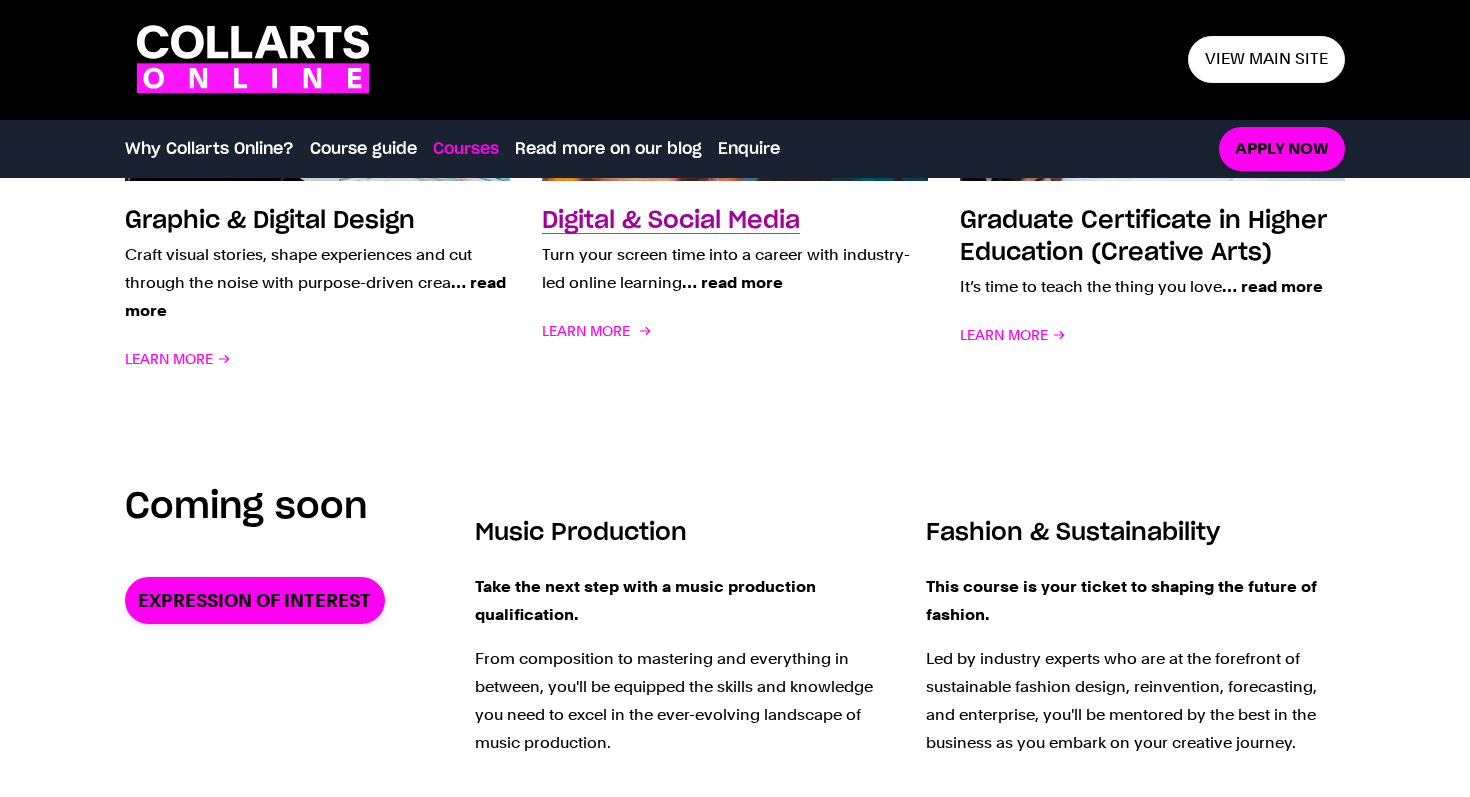 scroll, scrollTop: 1892, scrollLeft: 0, axis: vertical 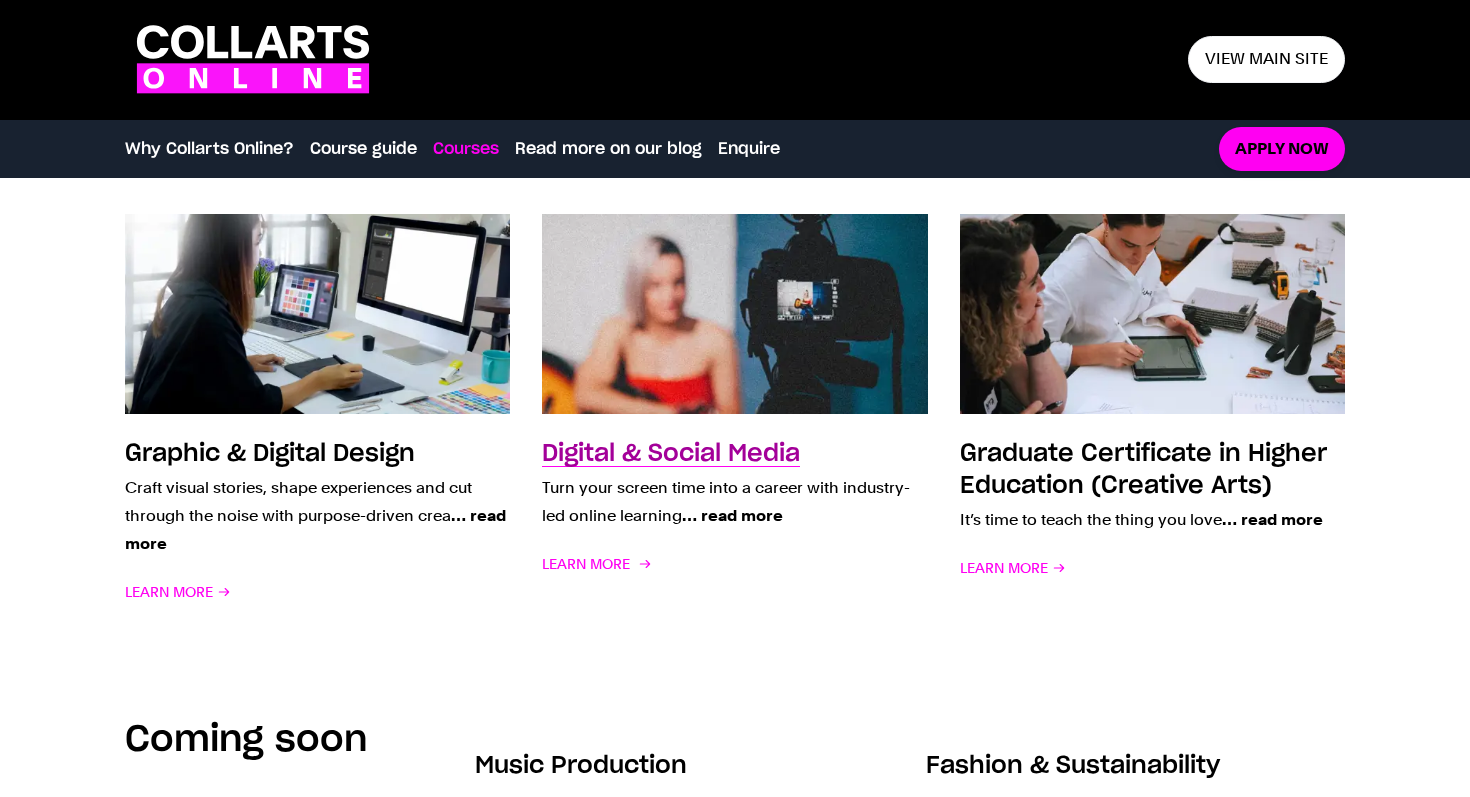 click at bounding box center (735, 314) 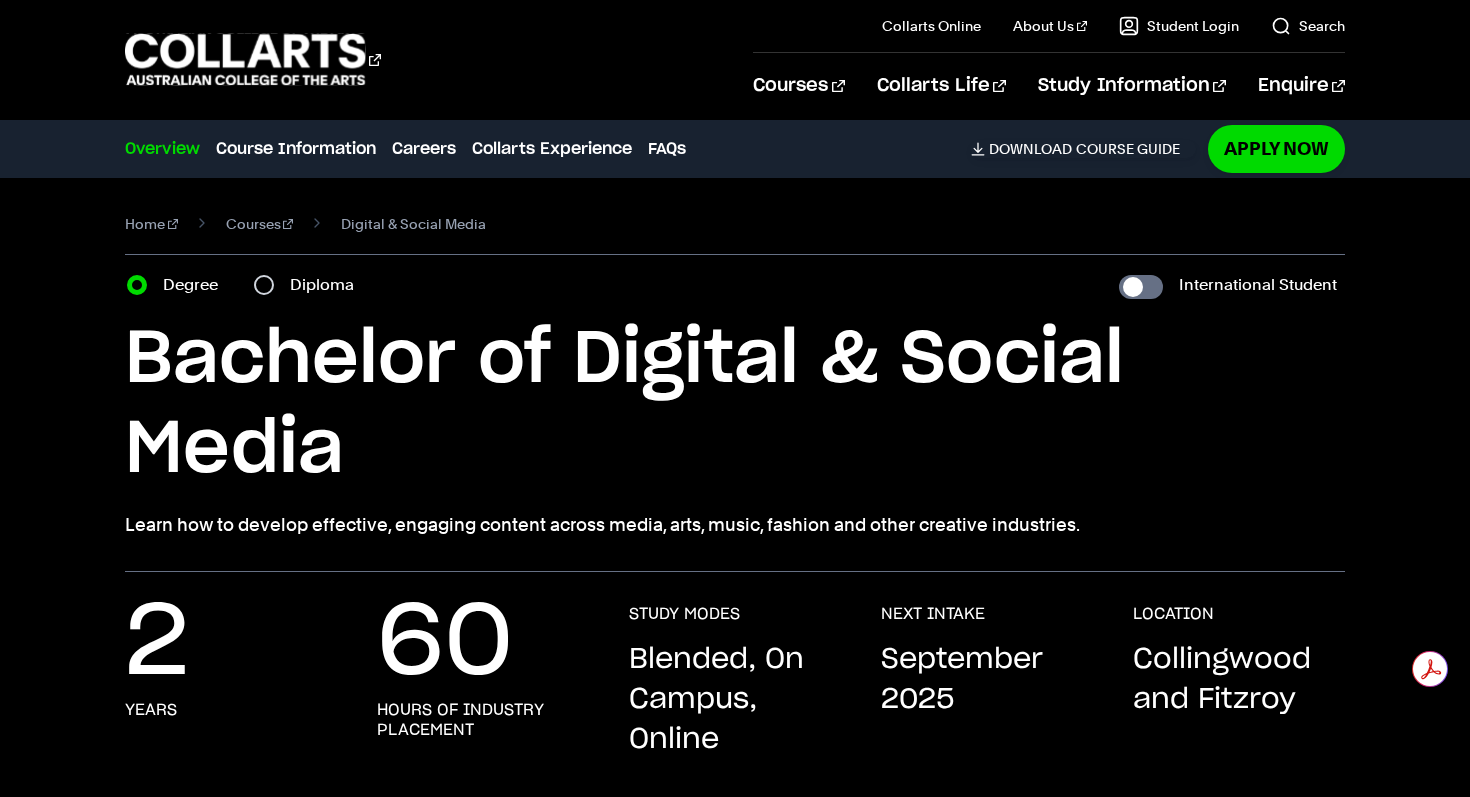 scroll, scrollTop: 0, scrollLeft: 0, axis: both 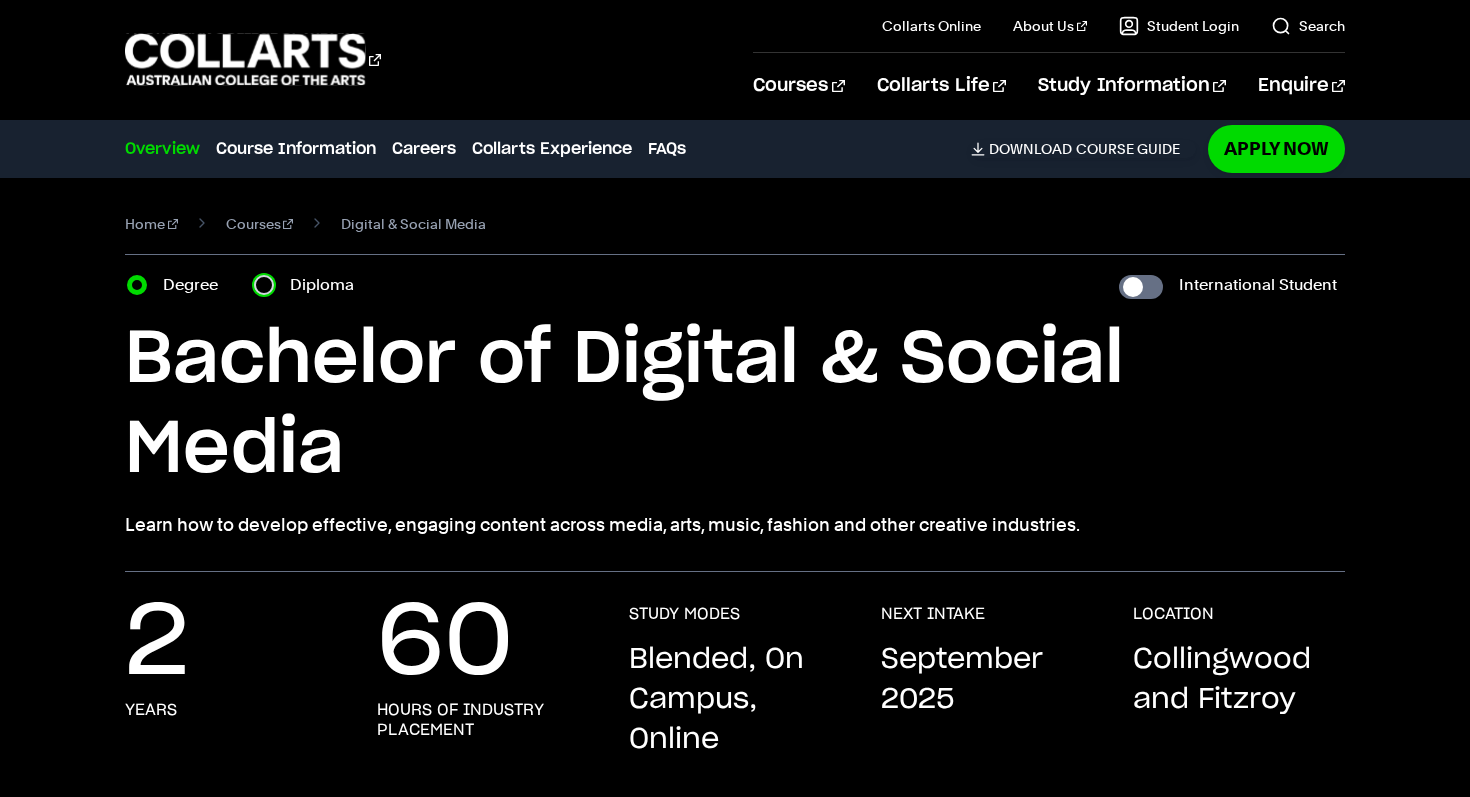 click on "Diploma" at bounding box center [264, 285] 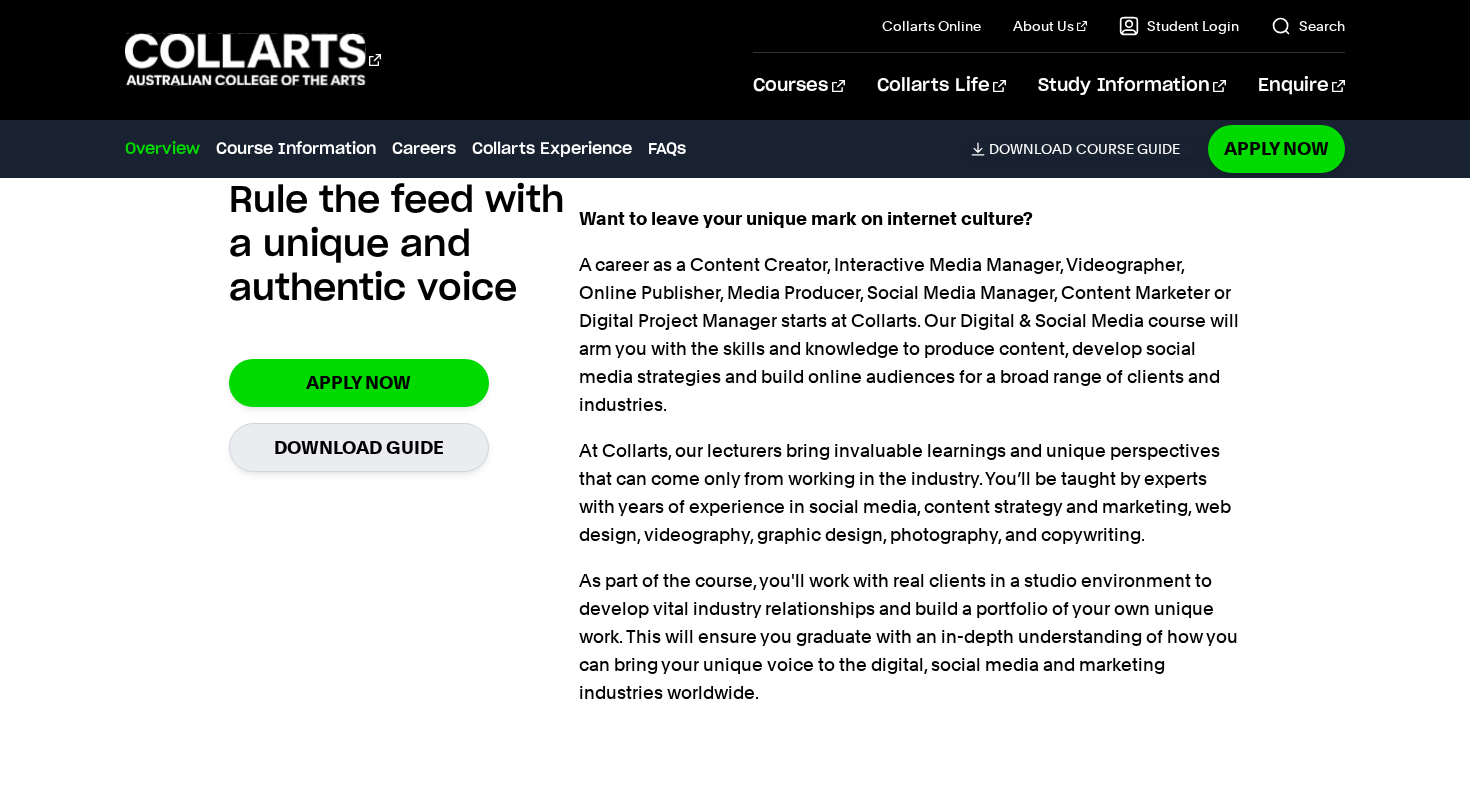 scroll, scrollTop: 1443, scrollLeft: 0, axis: vertical 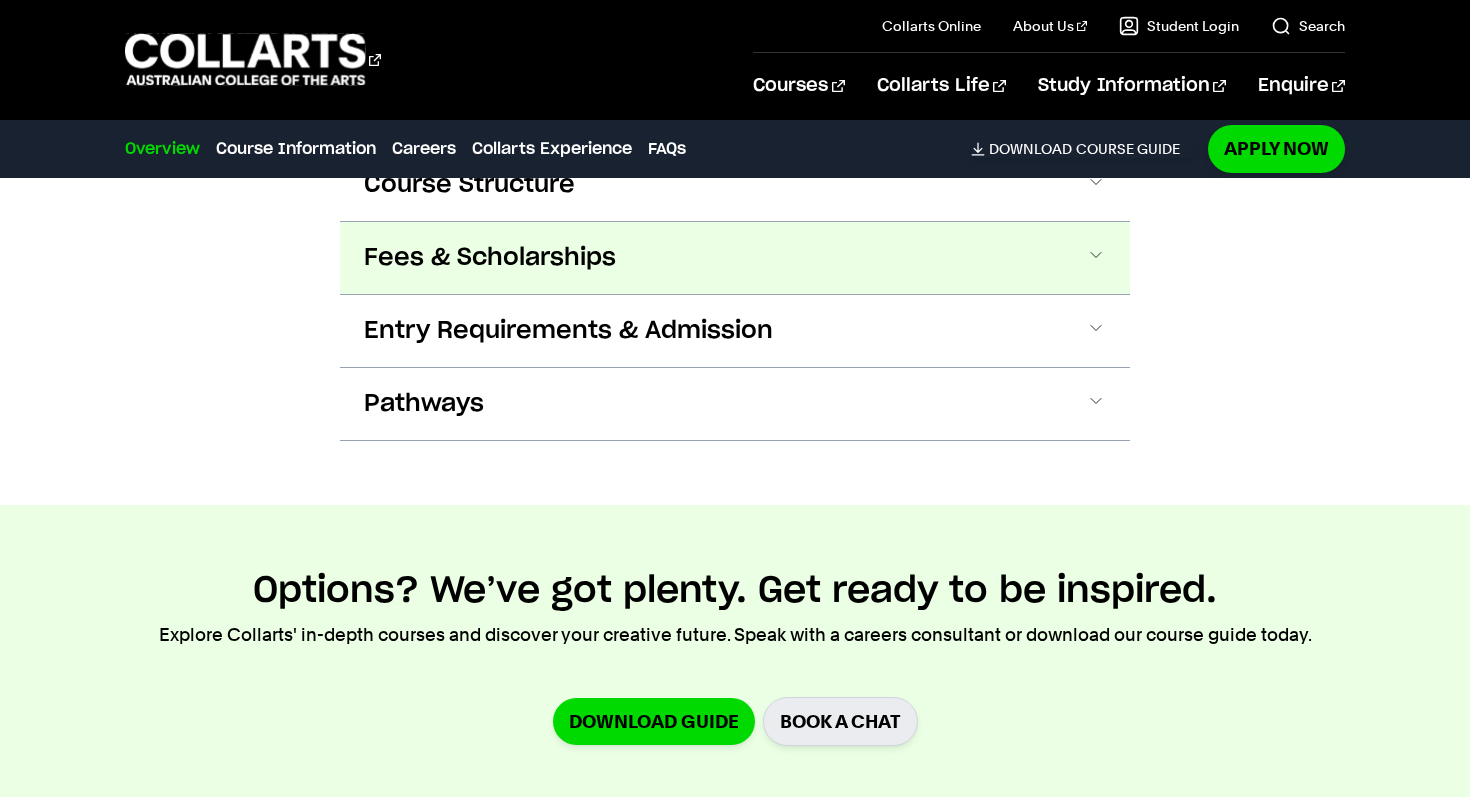 click on "Fees & Scholarships" at bounding box center (0, 0) 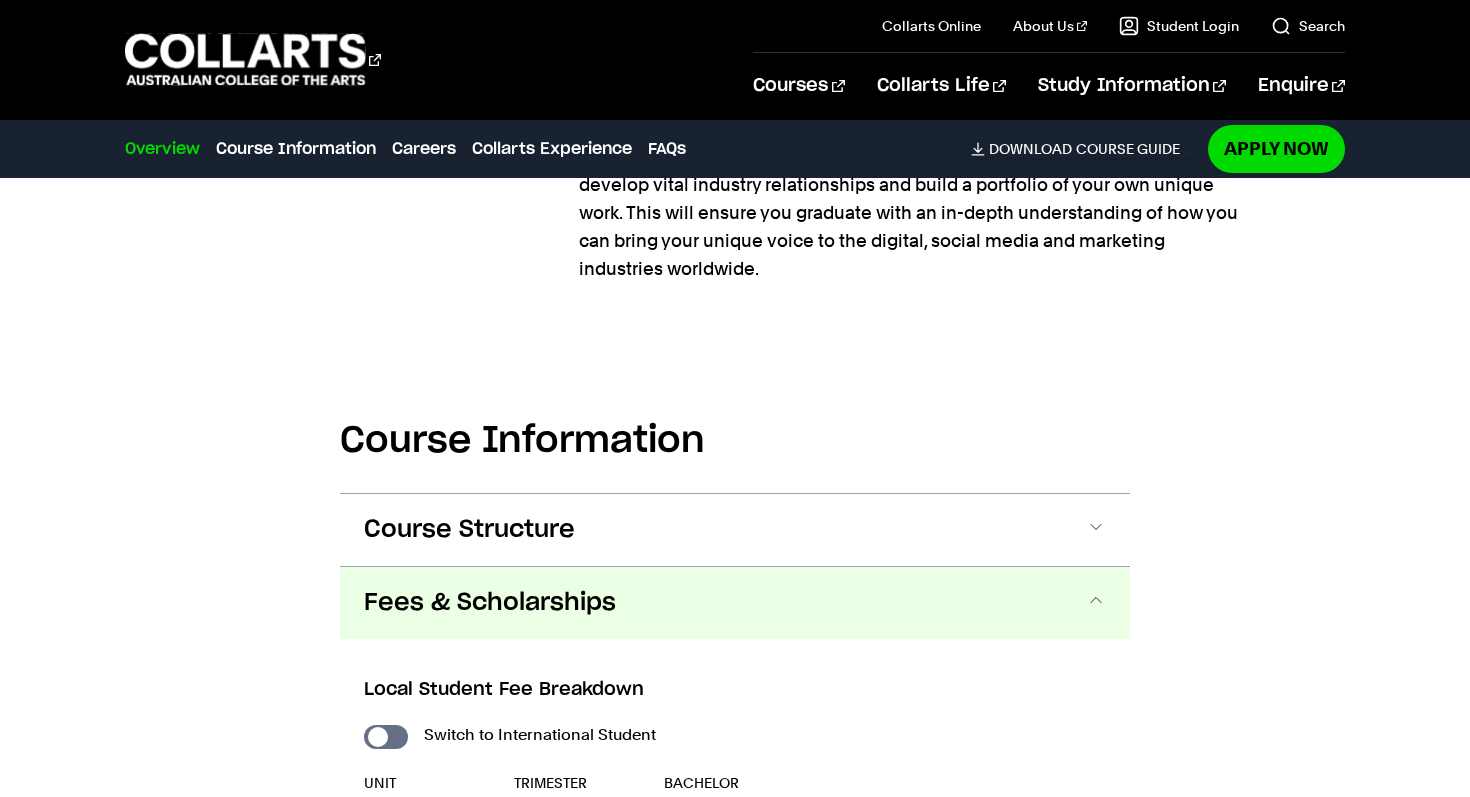 scroll, scrollTop: 1830, scrollLeft: 0, axis: vertical 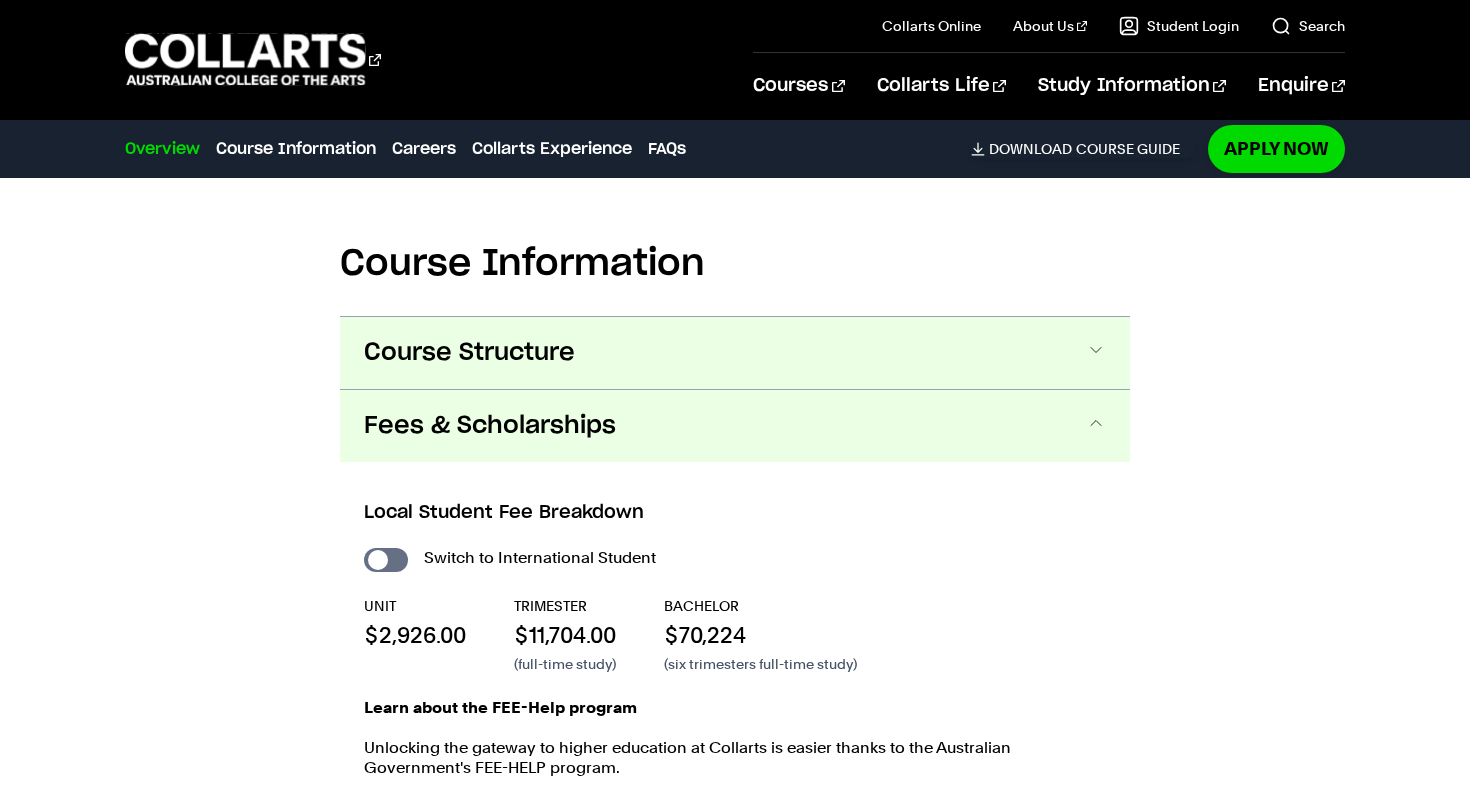 click on "Course Structure" at bounding box center (0, 0) 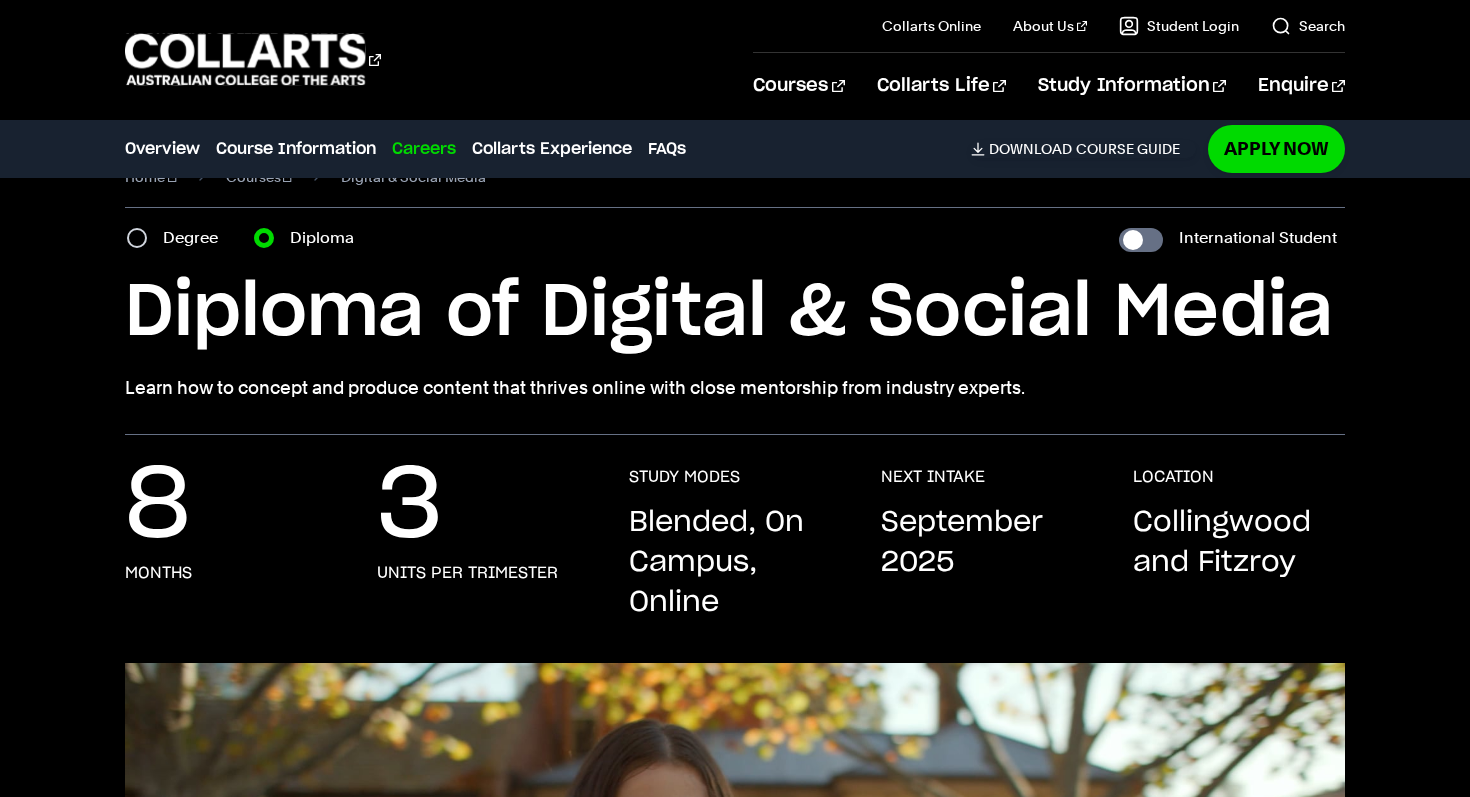 scroll, scrollTop: 0, scrollLeft: 0, axis: both 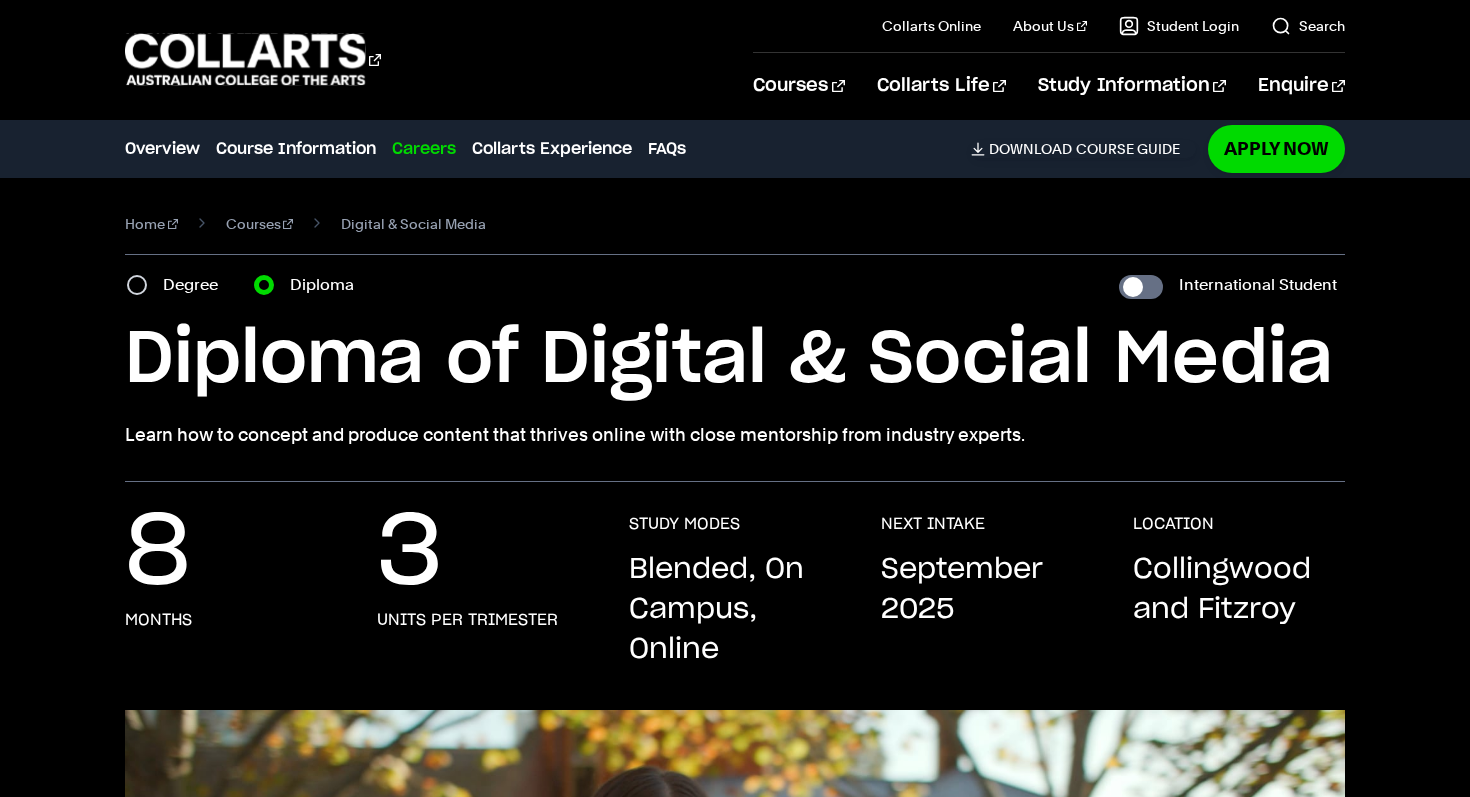 drag, startPoint x: 1002, startPoint y: 346, endPoint x: 1079, endPoint y: 446, distance: 126.210144 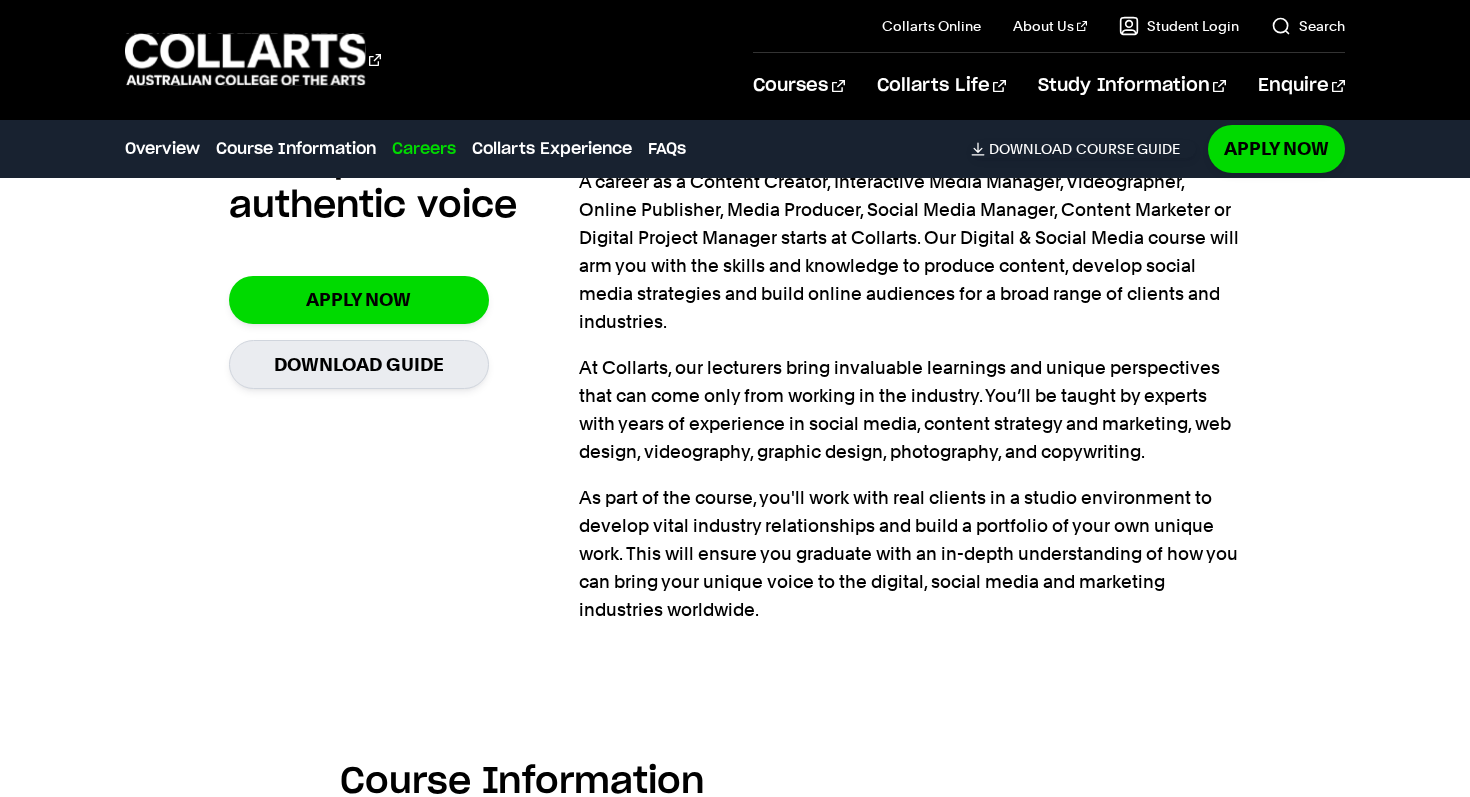 scroll, scrollTop: 1477, scrollLeft: 0, axis: vertical 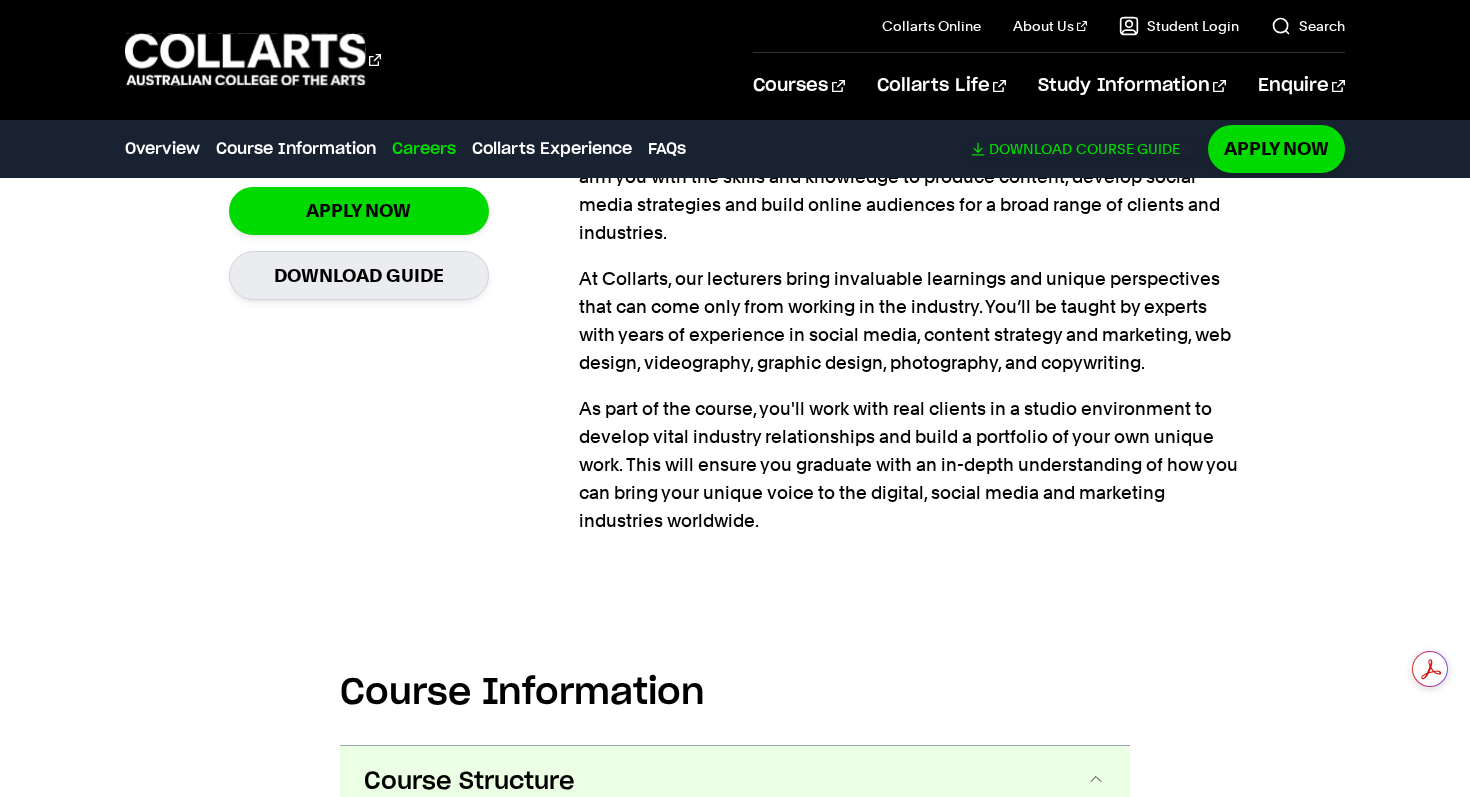 click on "Download  Course Guide" at bounding box center (1083, 149) 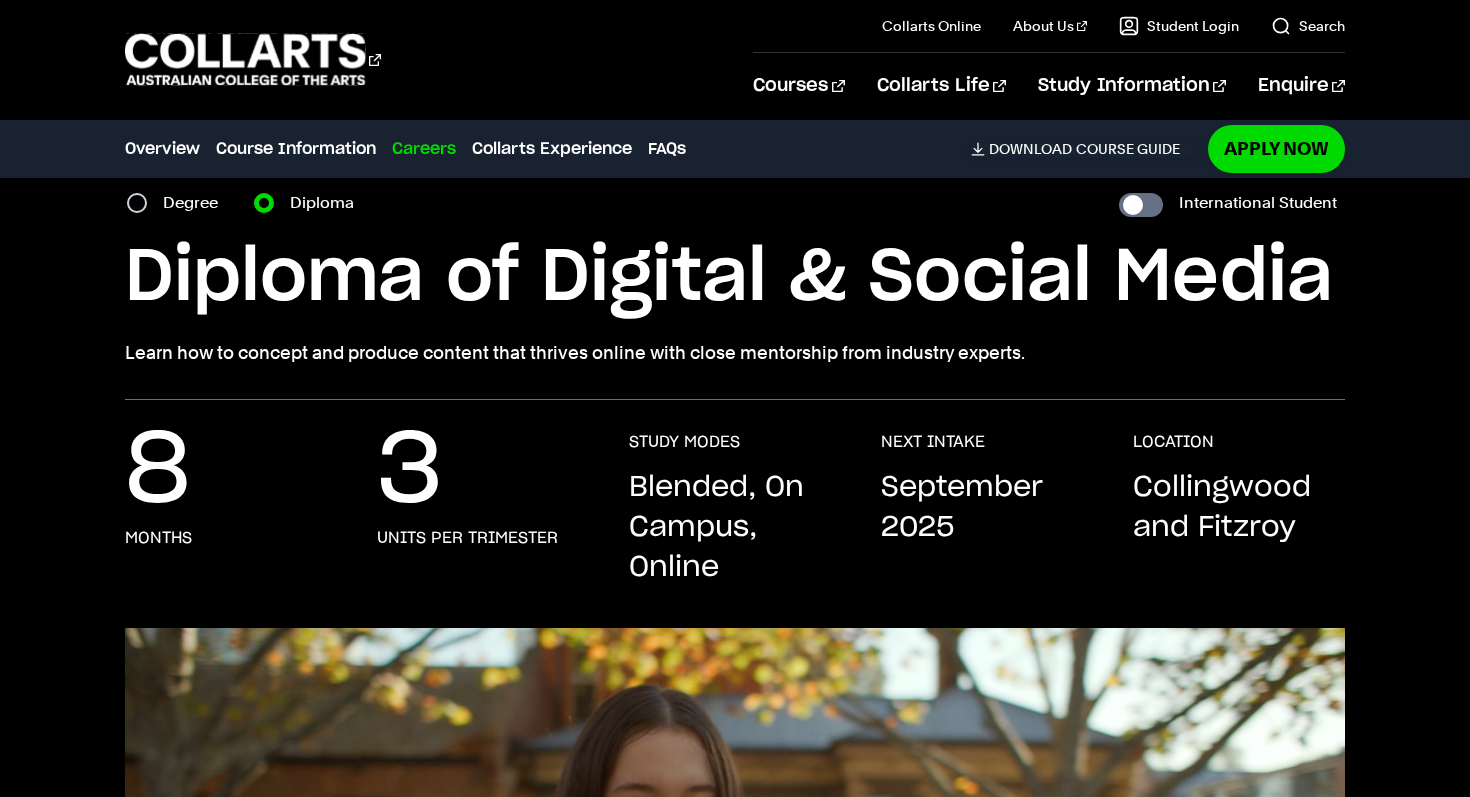 scroll, scrollTop: 65, scrollLeft: 0, axis: vertical 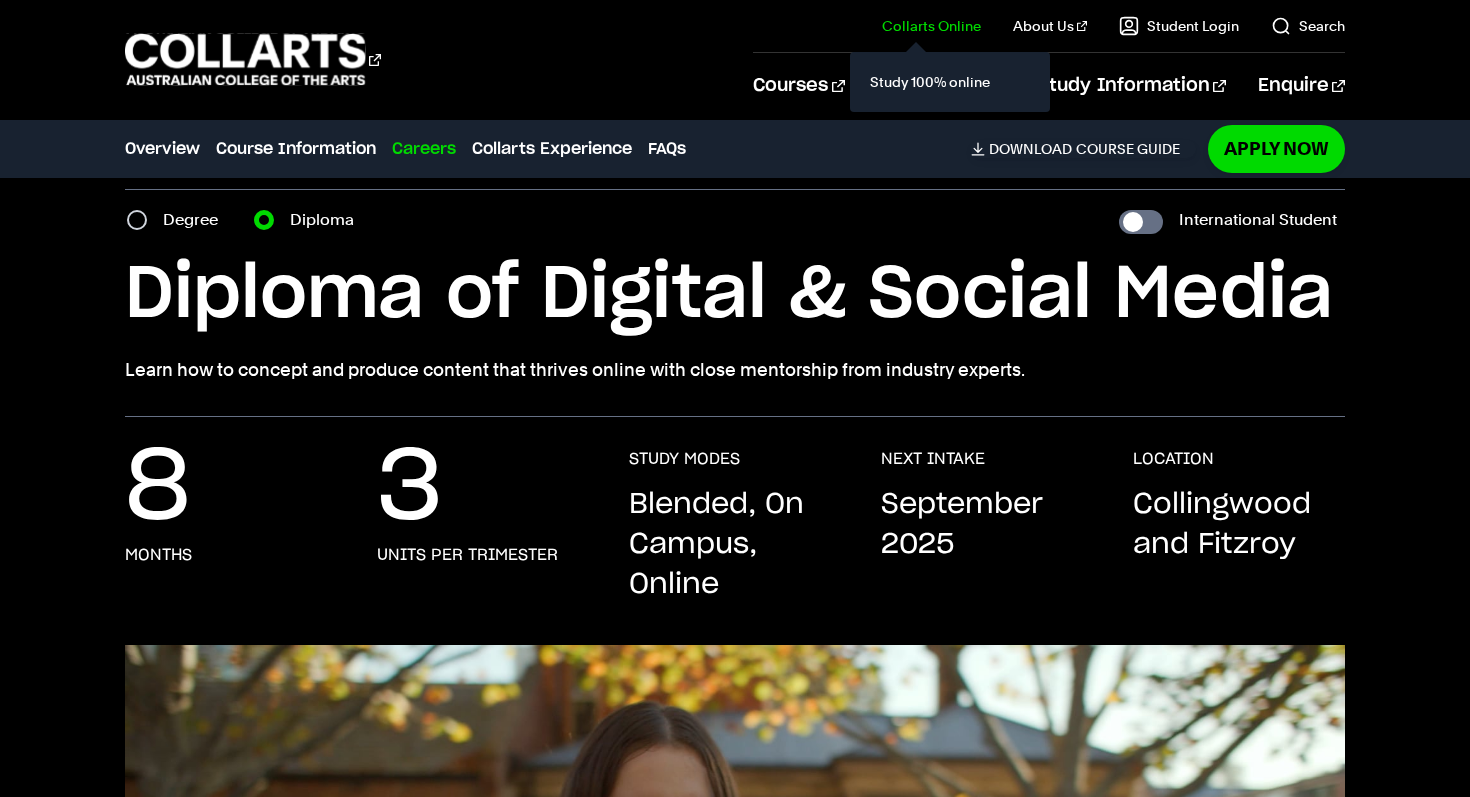 click on "Collarts Online" at bounding box center [931, 26] 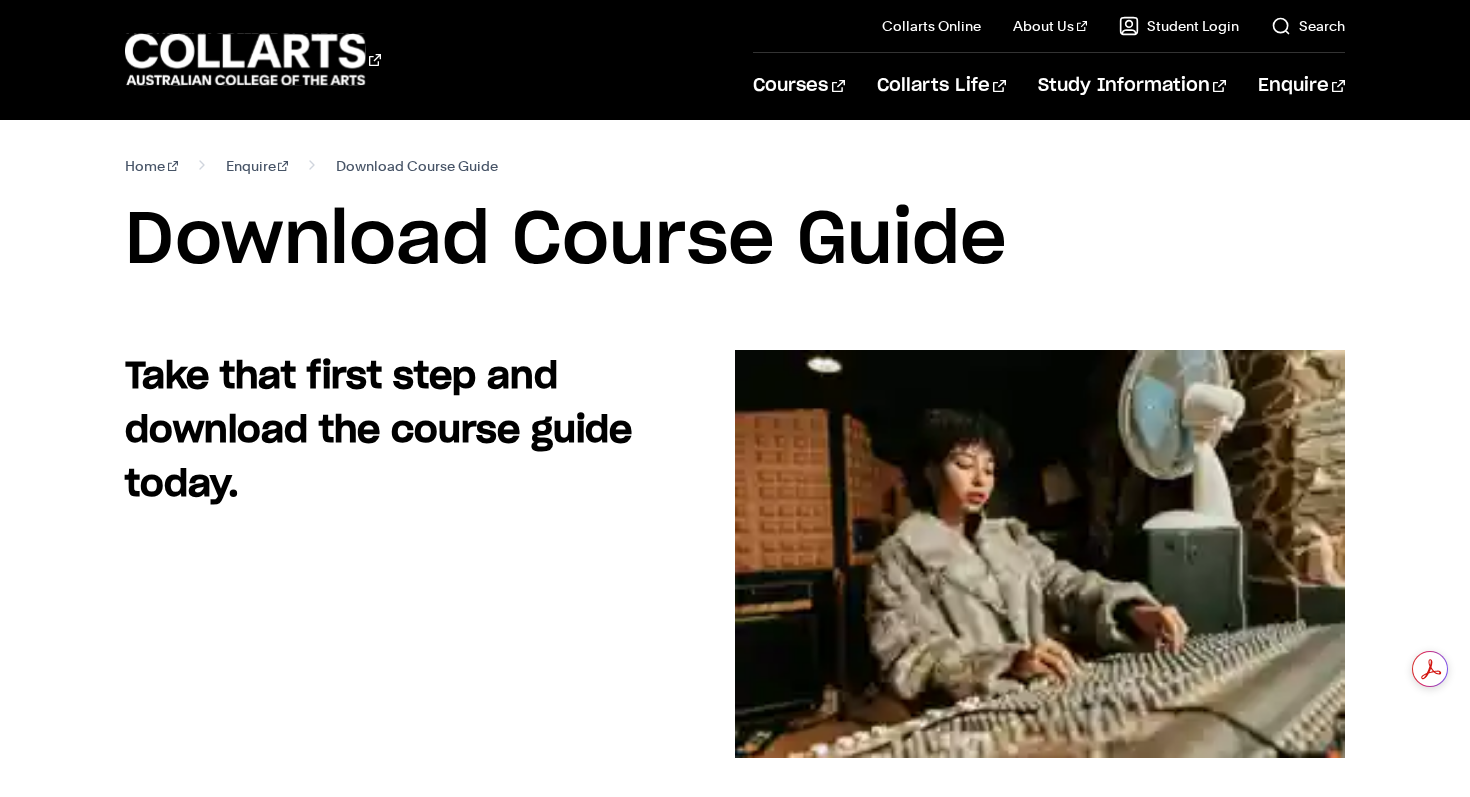 scroll, scrollTop: 0, scrollLeft: 0, axis: both 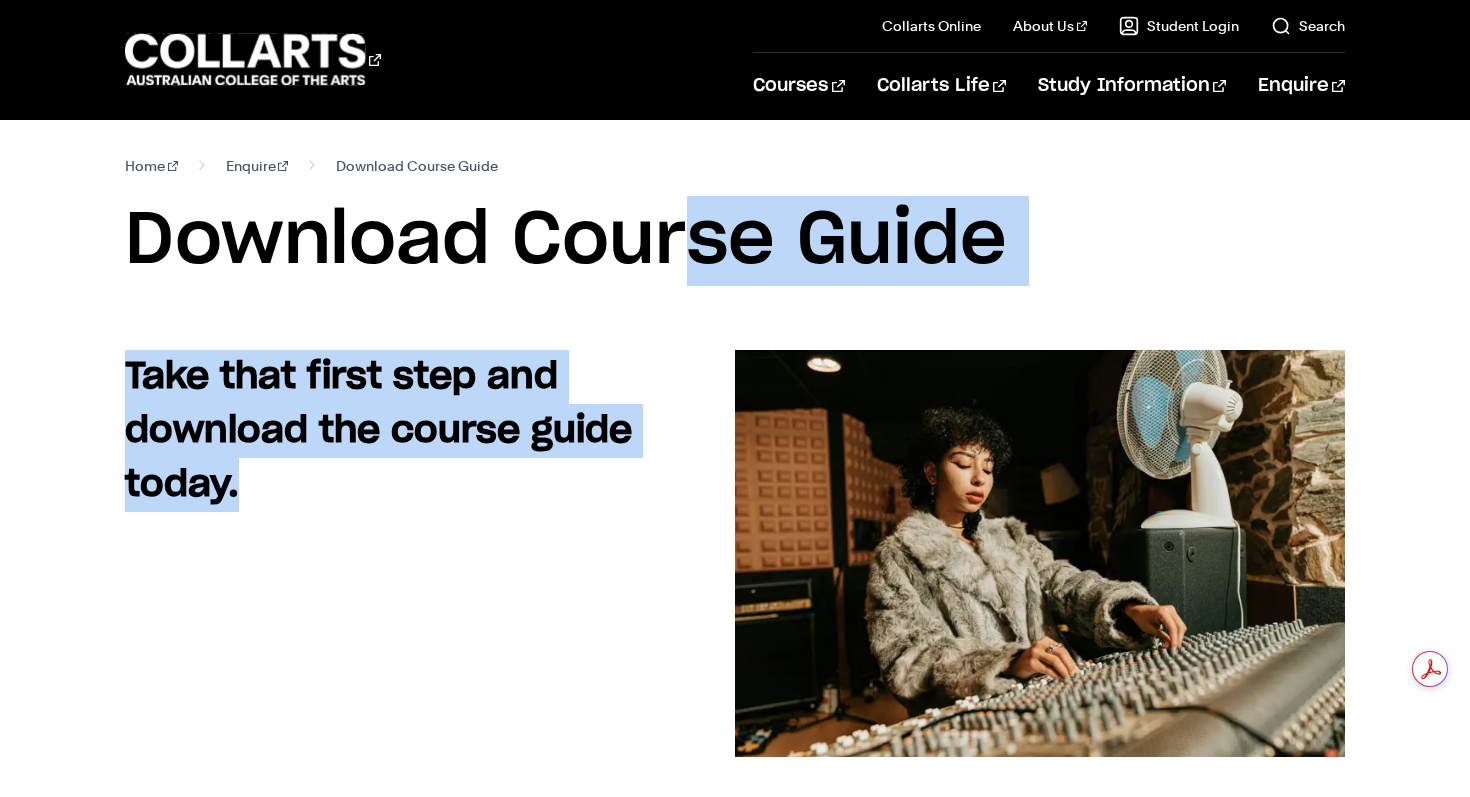 drag, startPoint x: 131, startPoint y: 224, endPoint x: 243, endPoint y: 479, distance: 278.51212 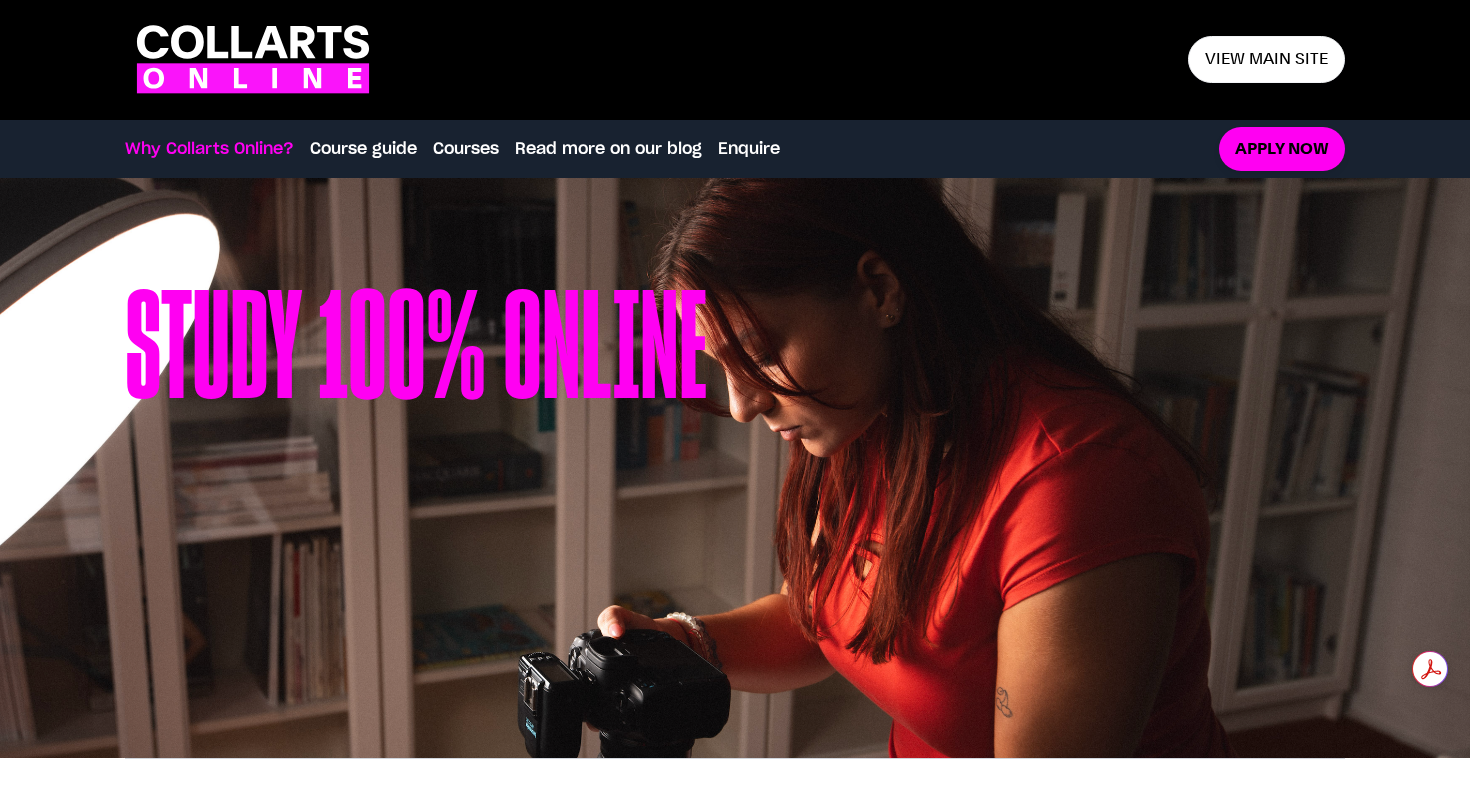 scroll, scrollTop: 0, scrollLeft: 0, axis: both 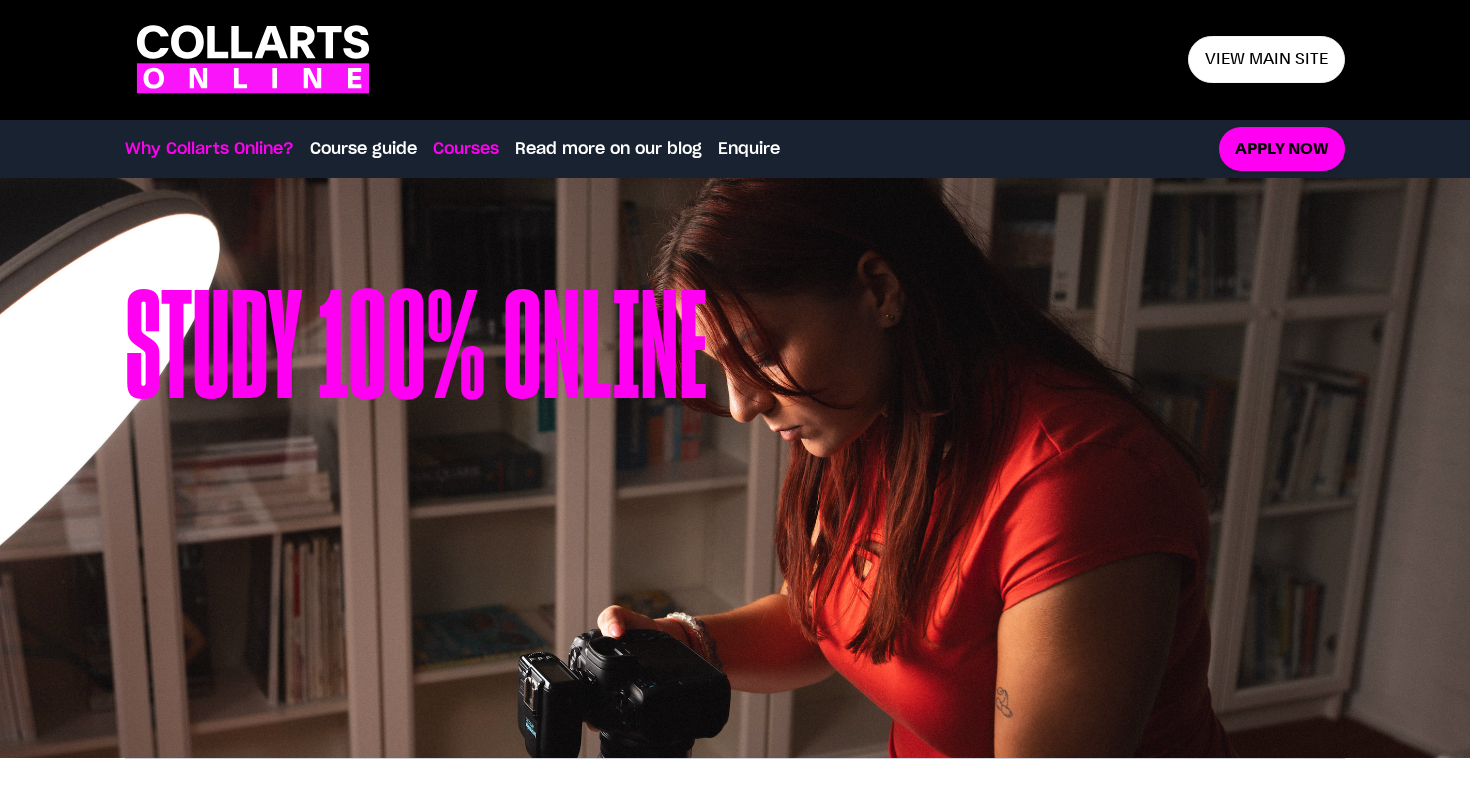 click on "Courses" at bounding box center (466, 149) 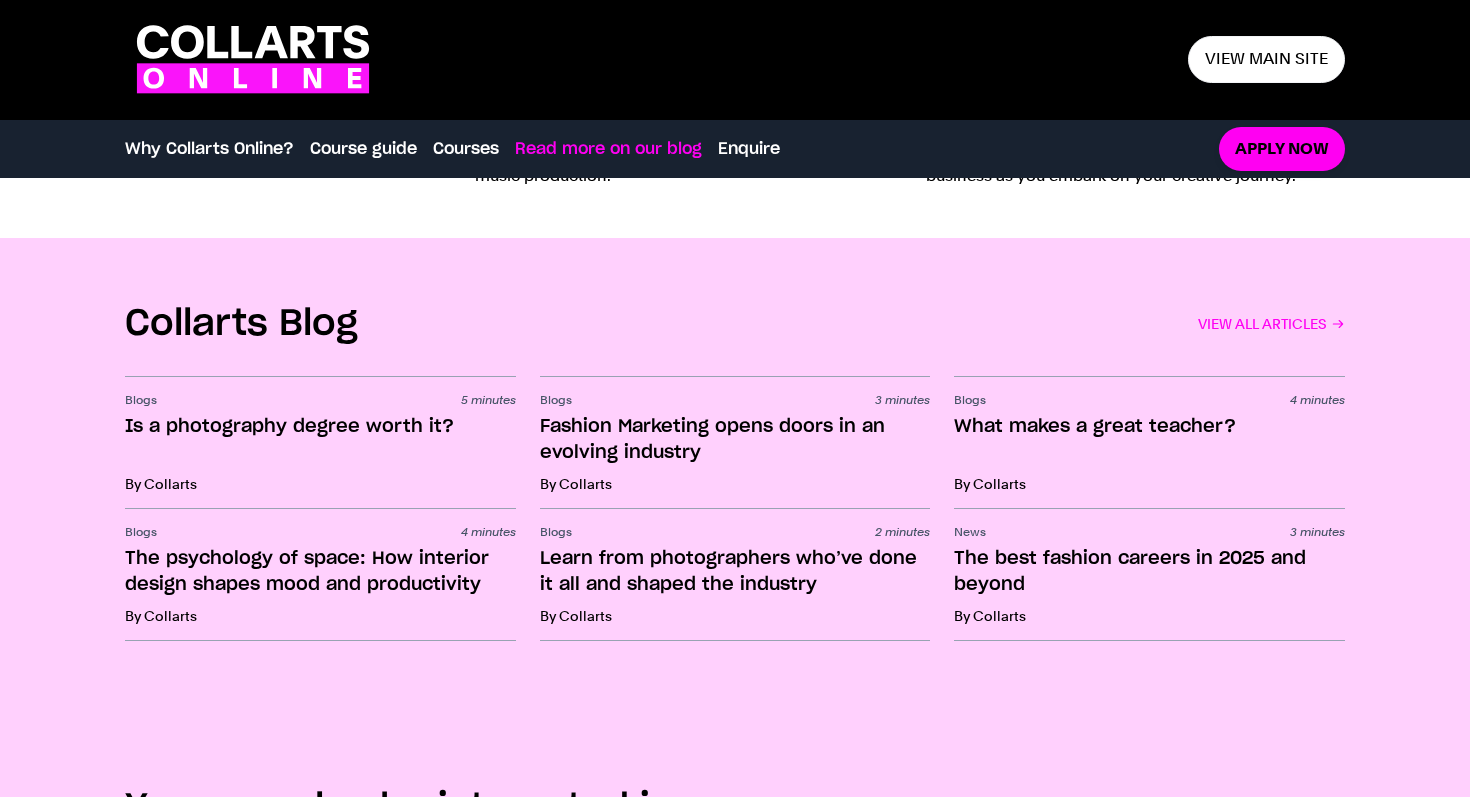 scroll, scrollTop: 3113, scrollLeft: 0, axis: vertical 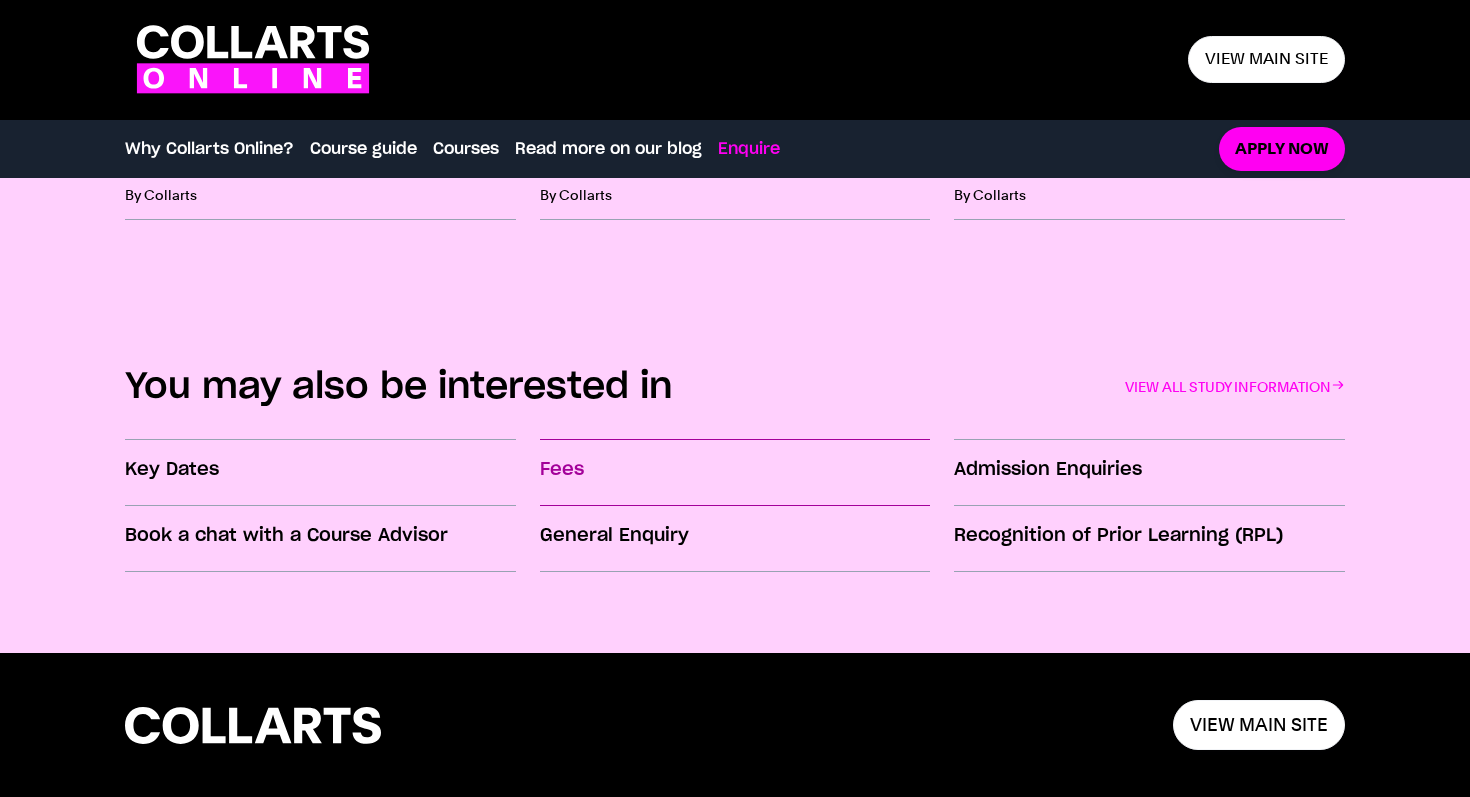 click on "Fees" at bounding box center (735, 470) 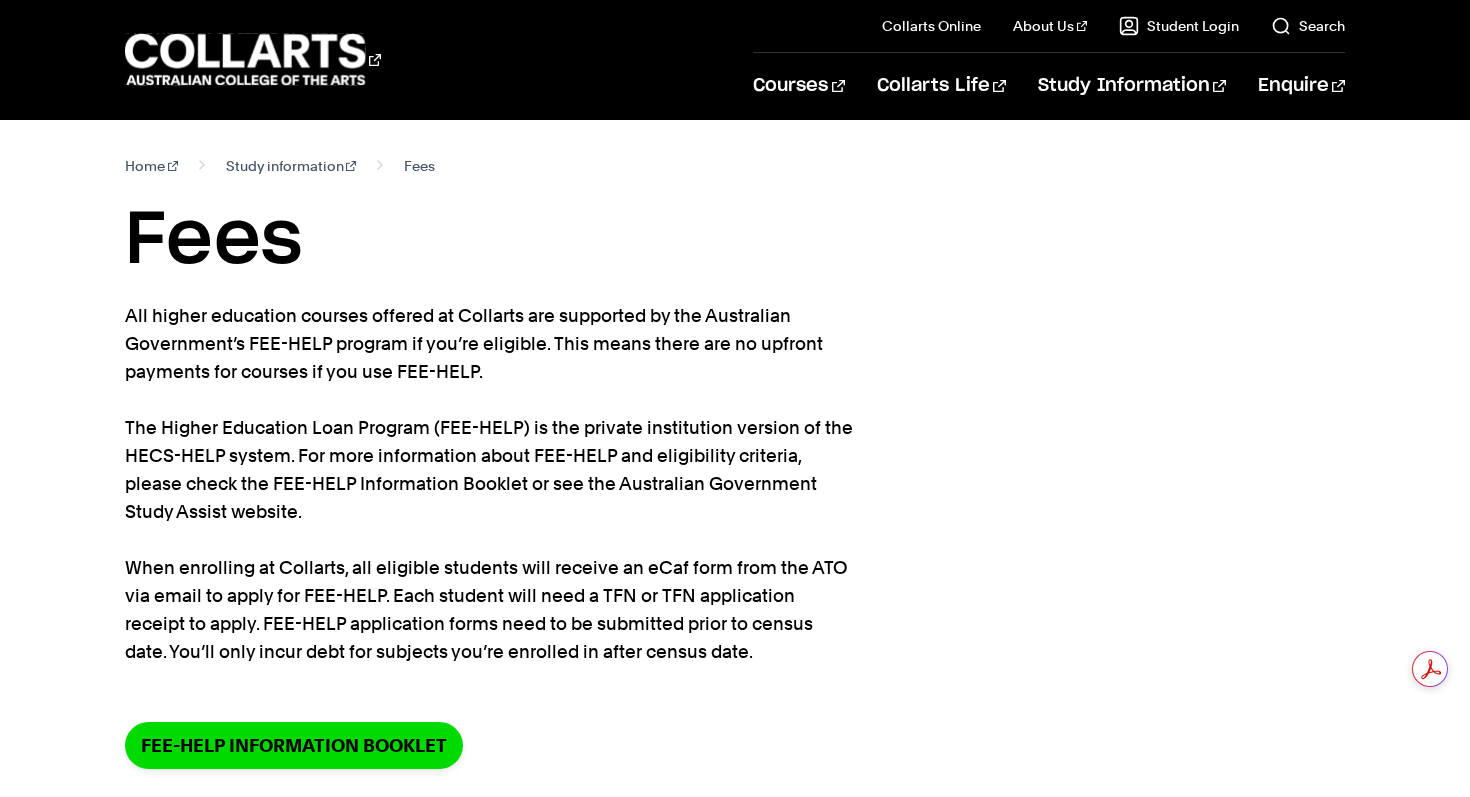 scroll, scrollTop: 0, scrollLeft: 0, axis: both 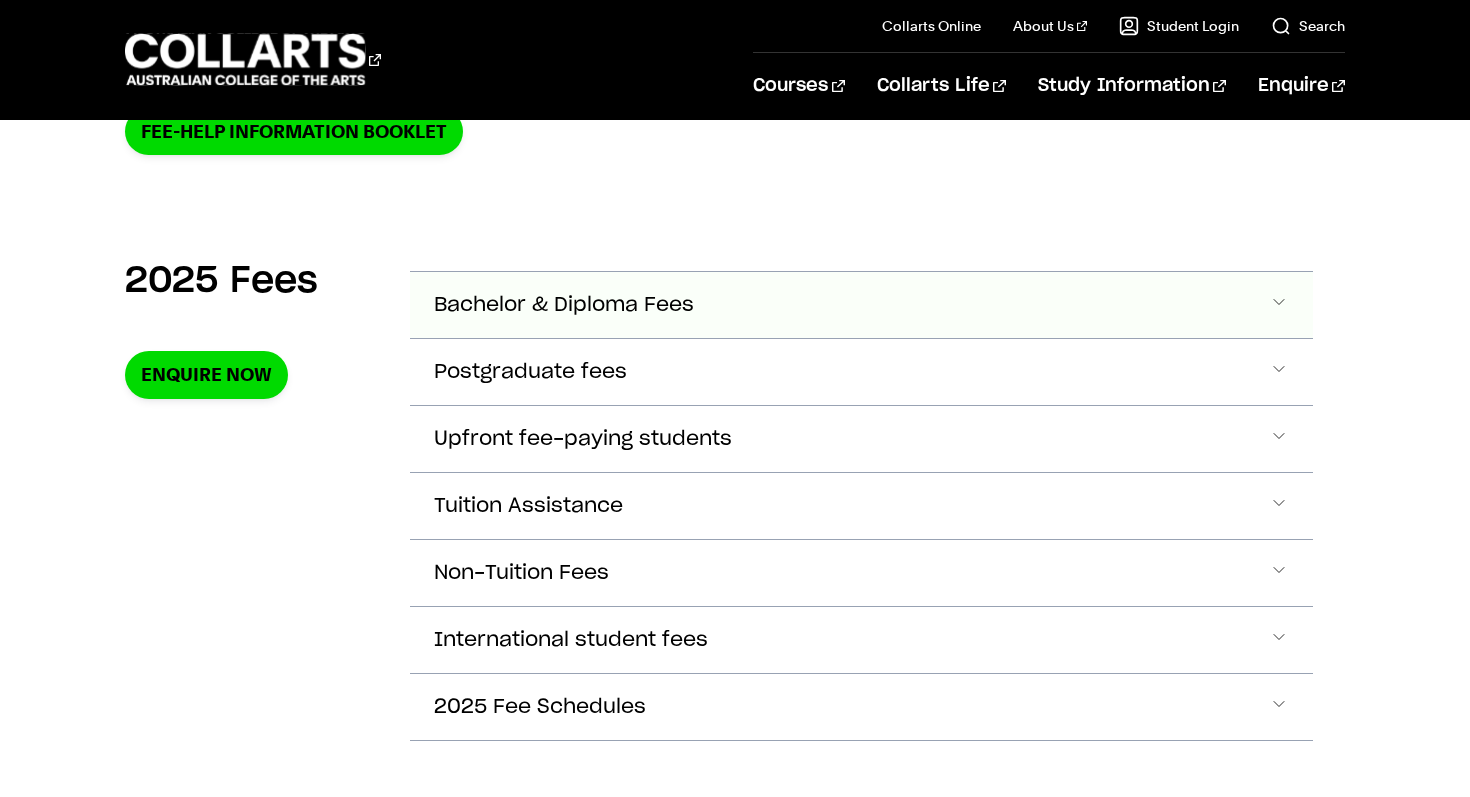 click on "Bachelor & Diploma Fees" at bounding box center (564, 305) 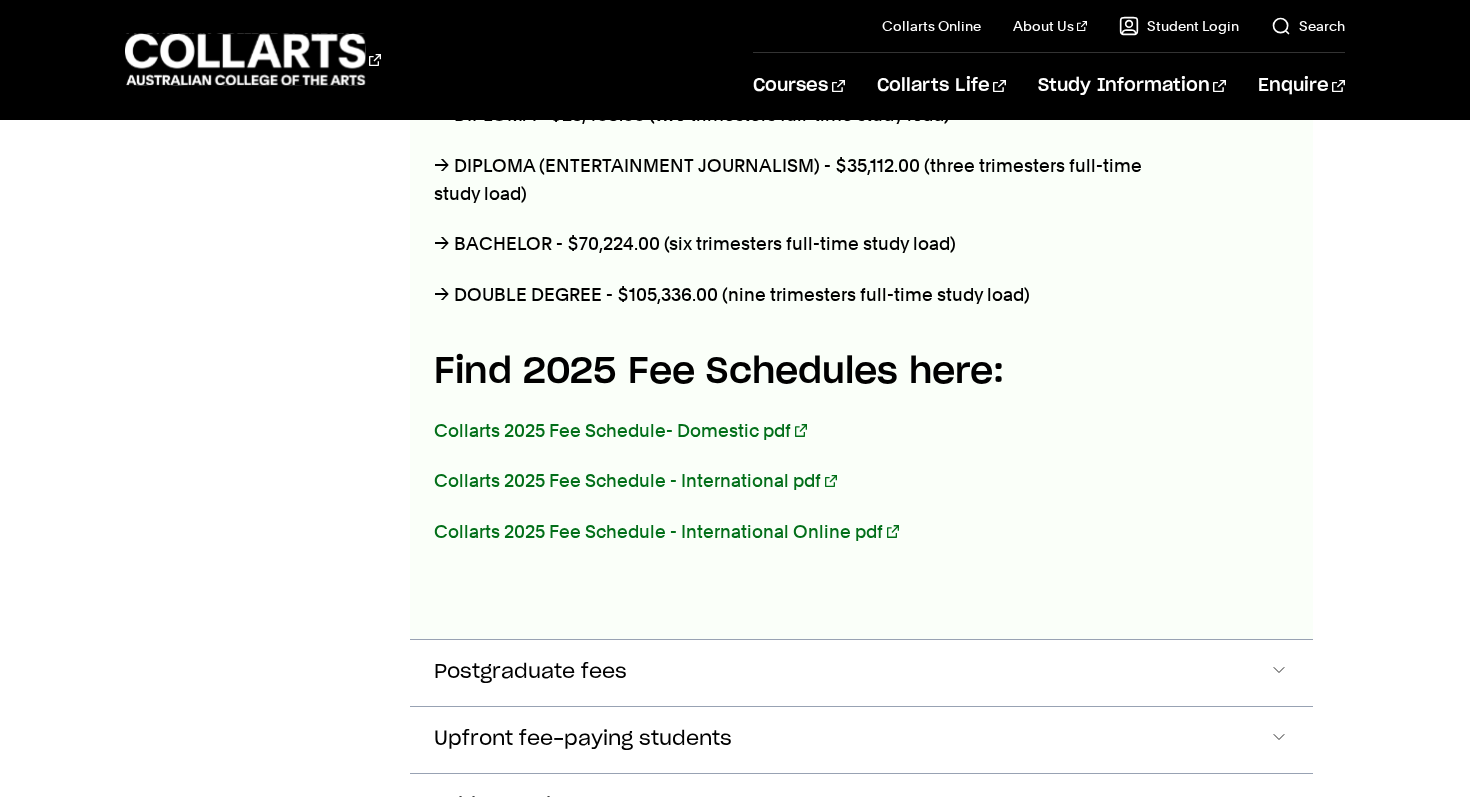 scroll, scrollTop: 1045, scrollLeft: 0, axis: vertical 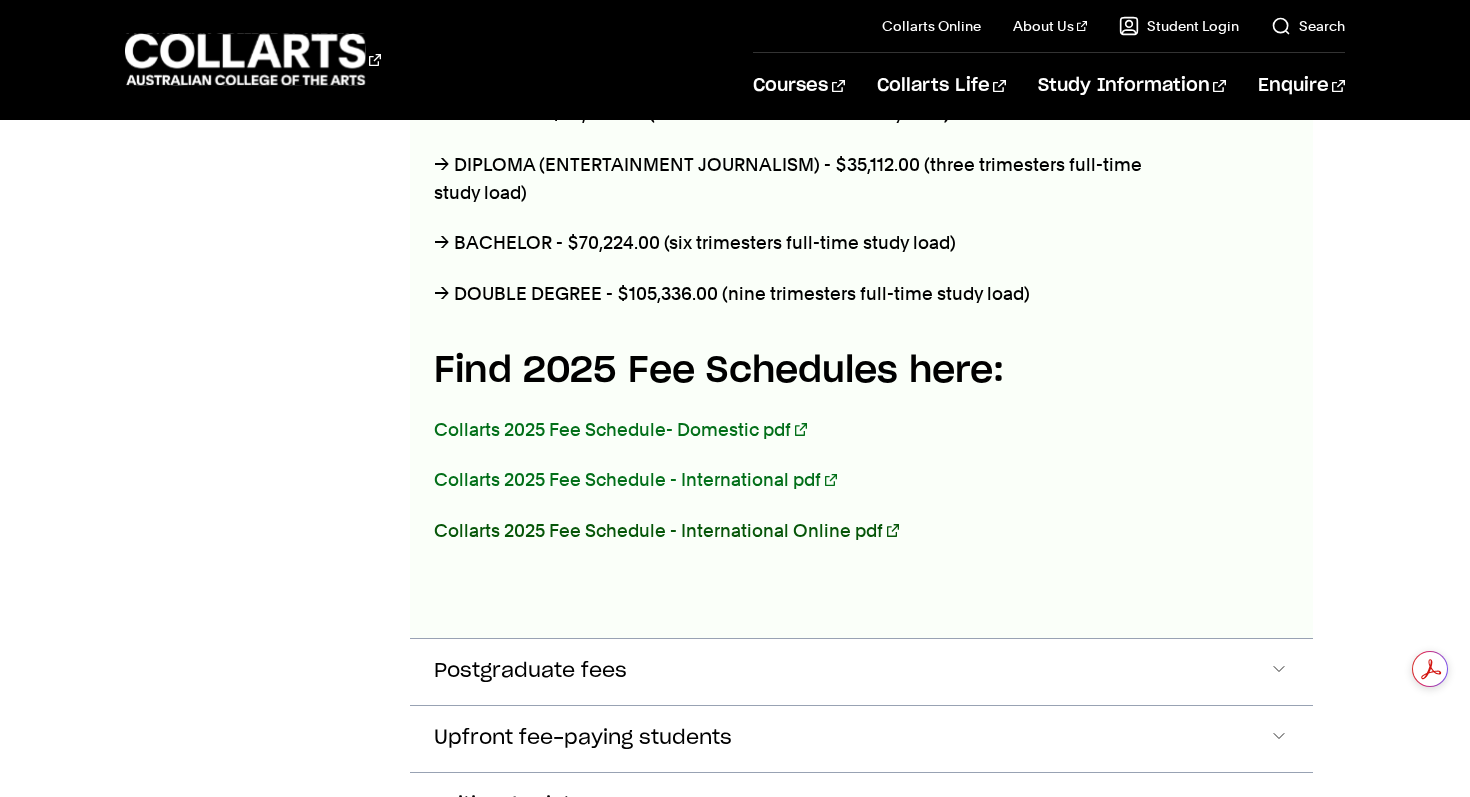 click on "Collarts 2025 Fee Schedule - International Online pdf" at bounding box center [666, 530] 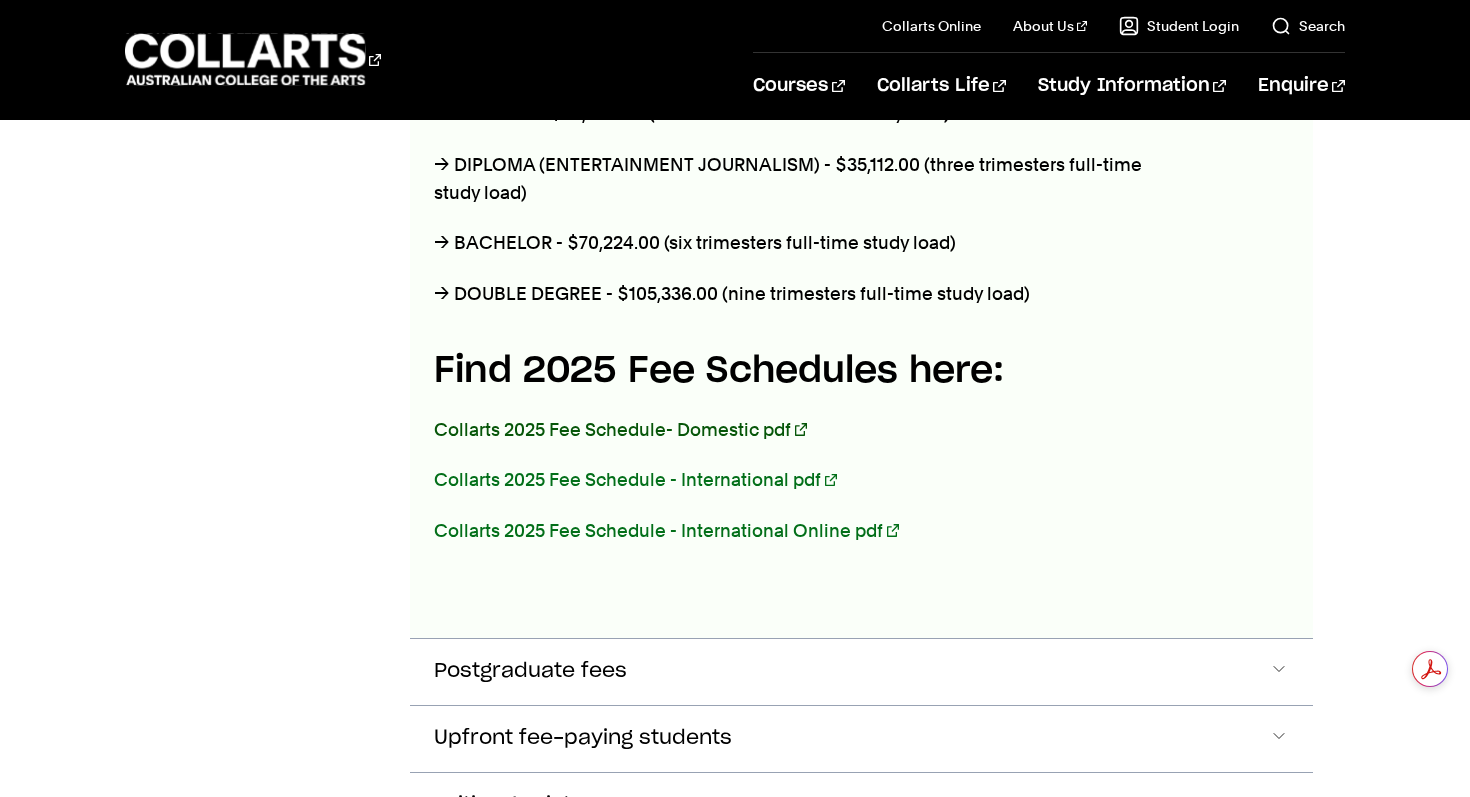 click on "Collarts 2025 Fee Schedule- Domestic pdf" at bounding box center (620, 429) 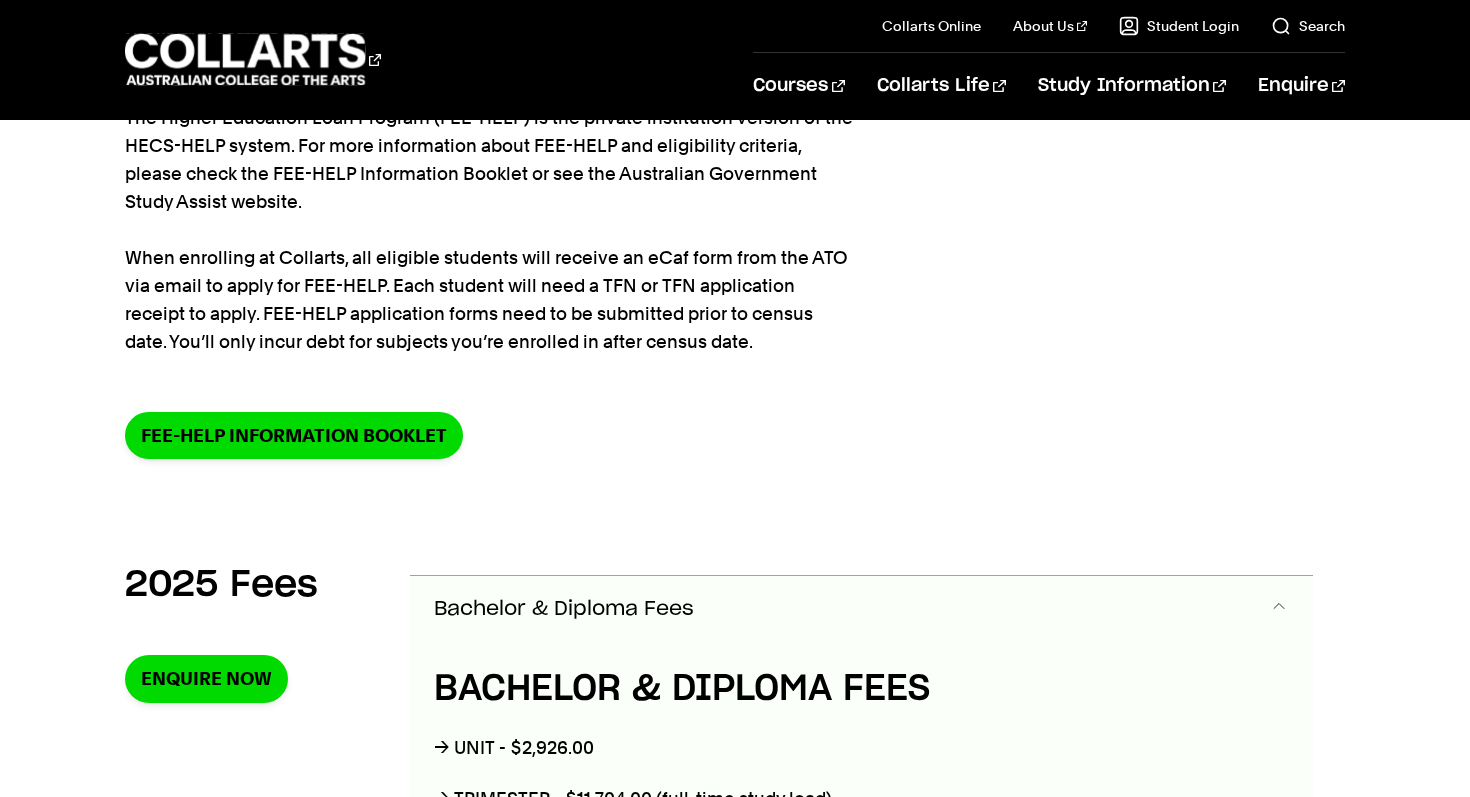 scroll, scrollTop: 0, scrollLeft: 0, axis: both 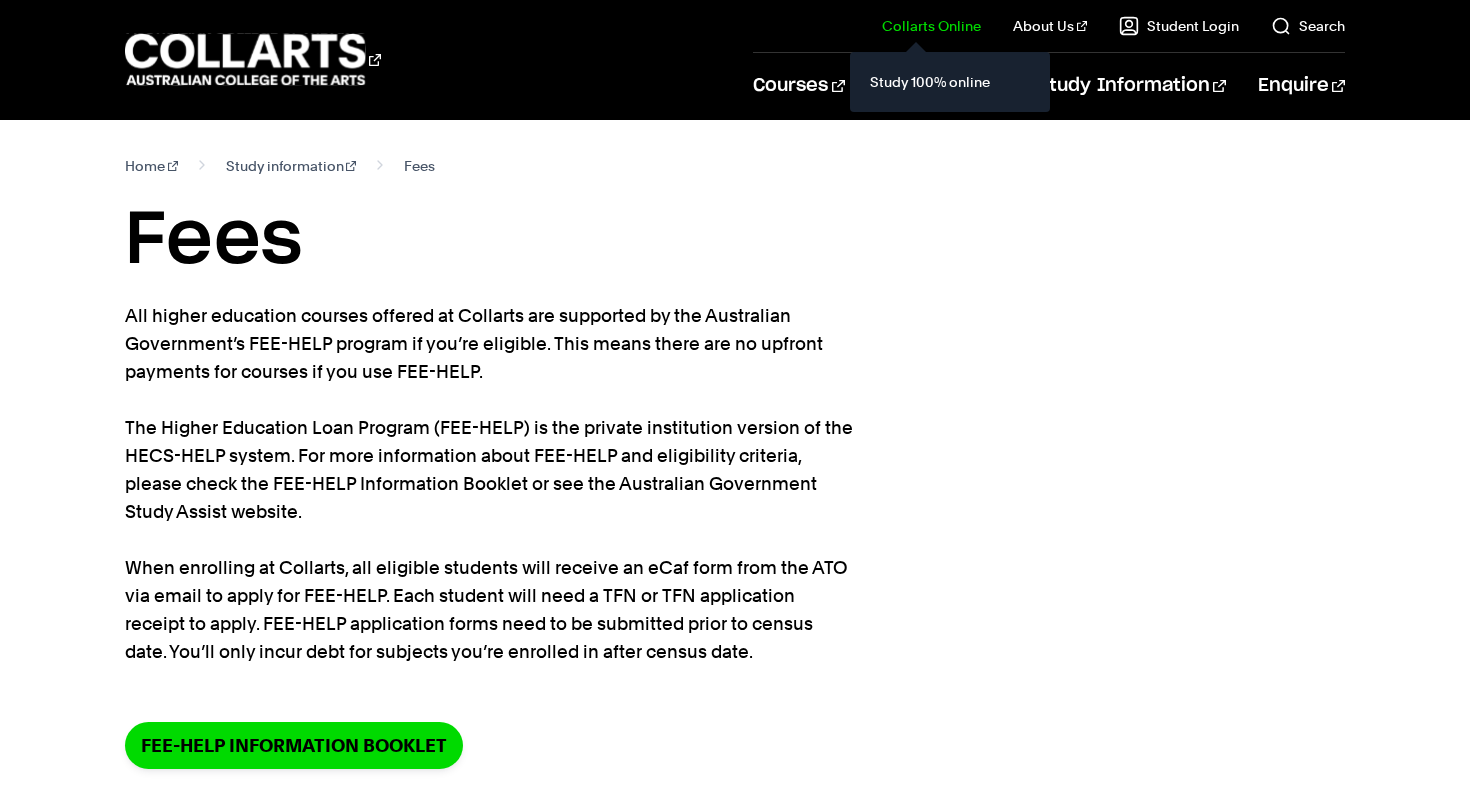 click on "Collarts Online" at bounding box center (931, 26) 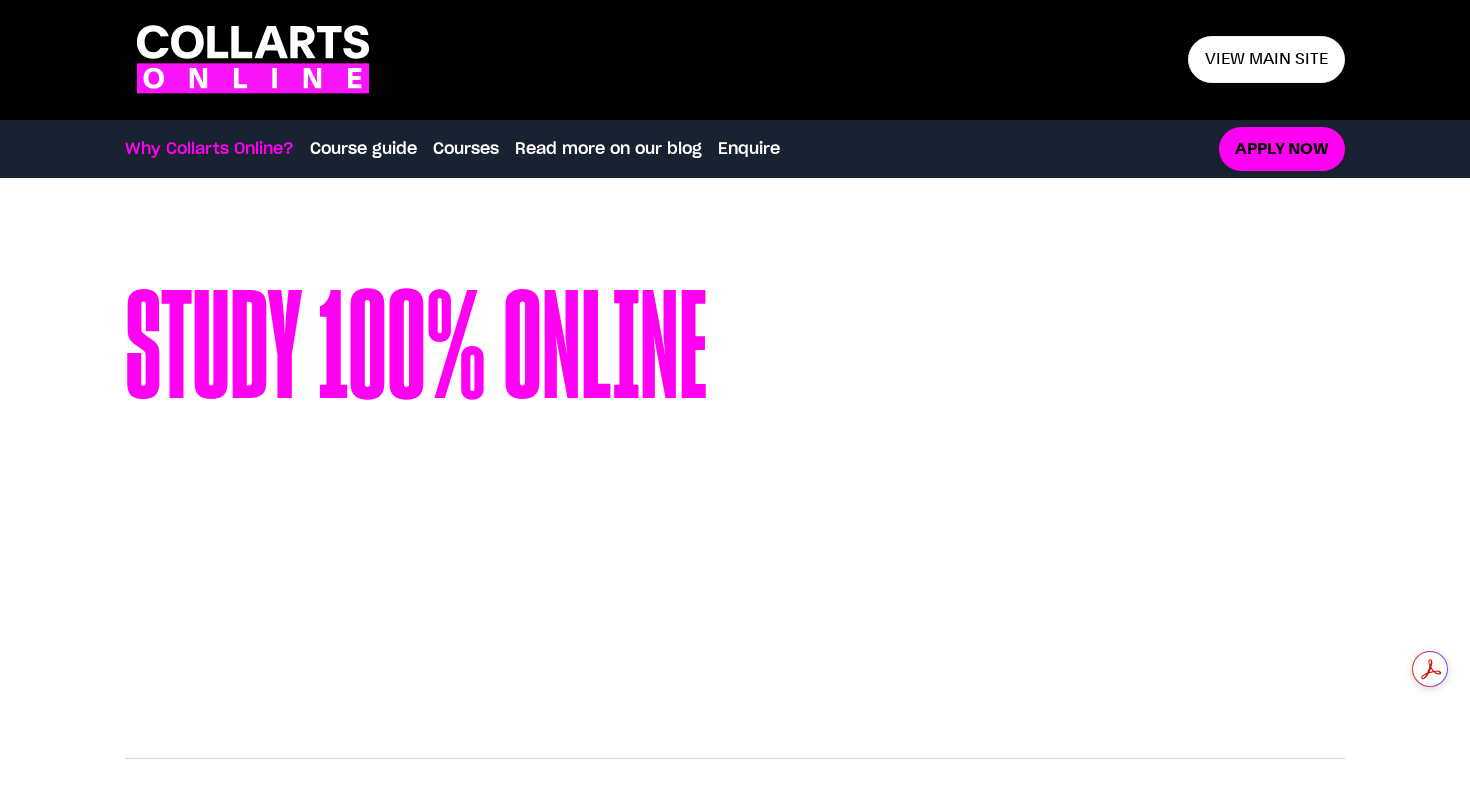 scroll, scrollTop: 0, scrollLeft: 0, axis: both 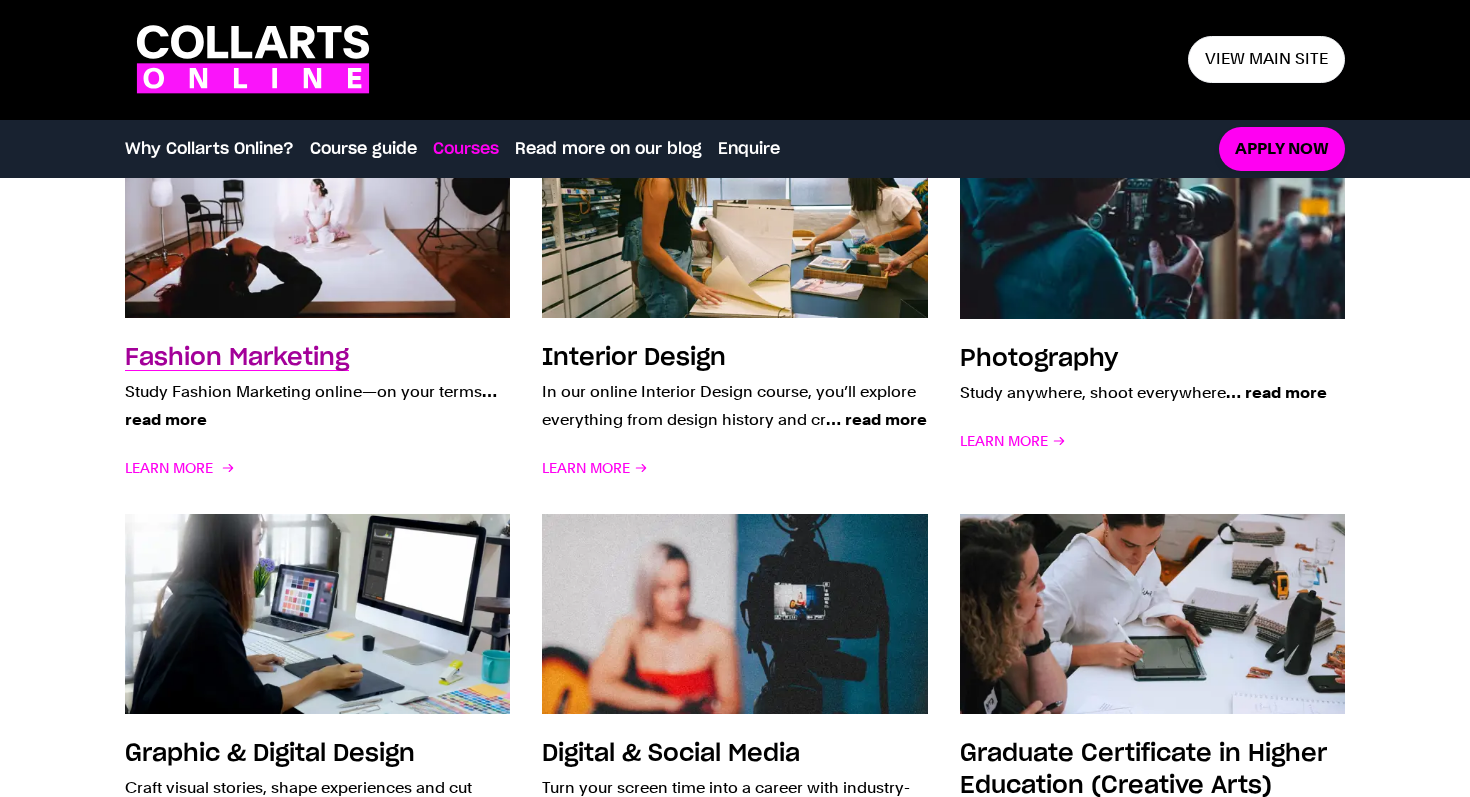 click on "Fashion Marketing
Study Fashion Marketing online—on your terms
… read more
Learn More" at bounding box center (317, 412) 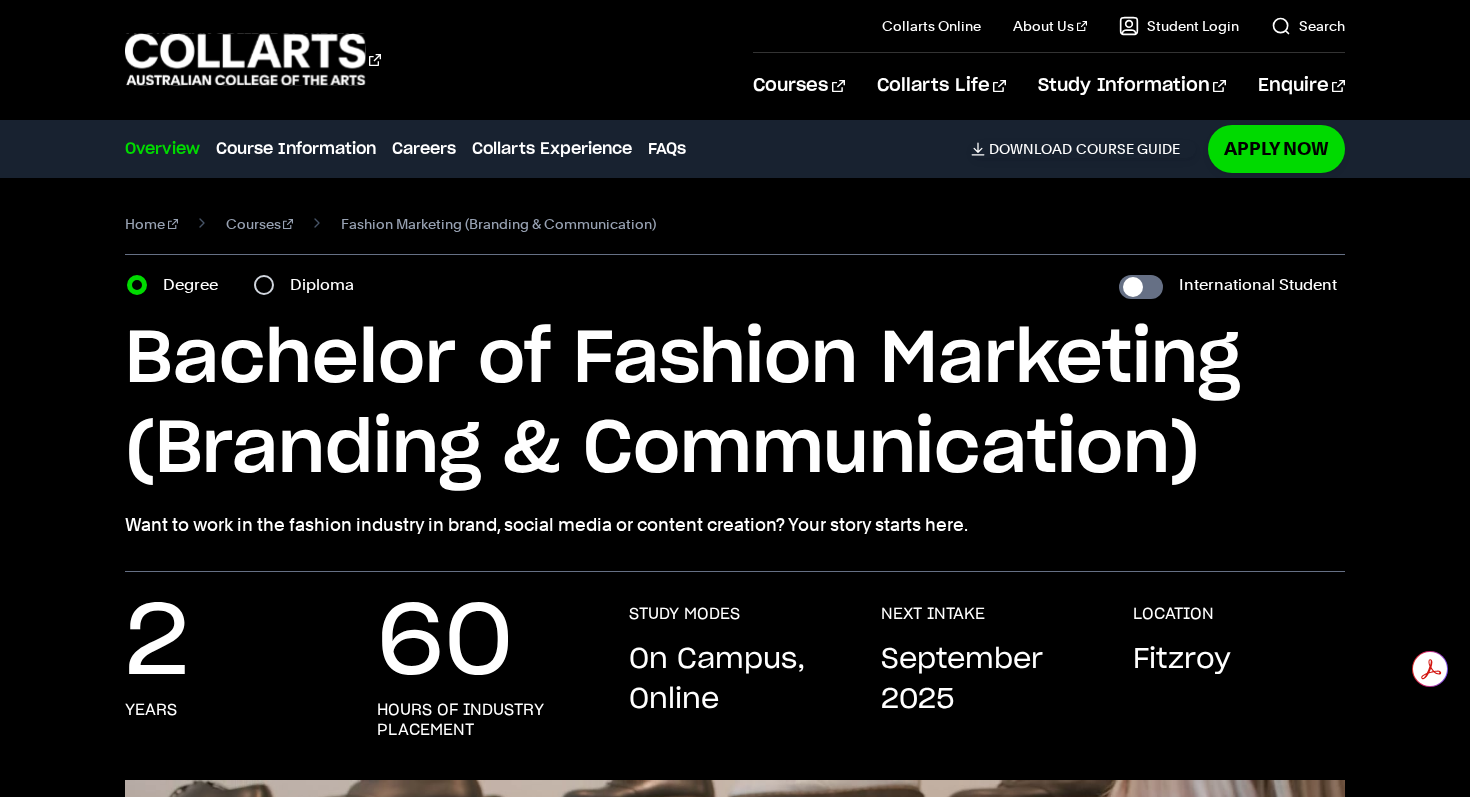 scroll, scrollTop: 0, scrollLeft: 0, axis: both 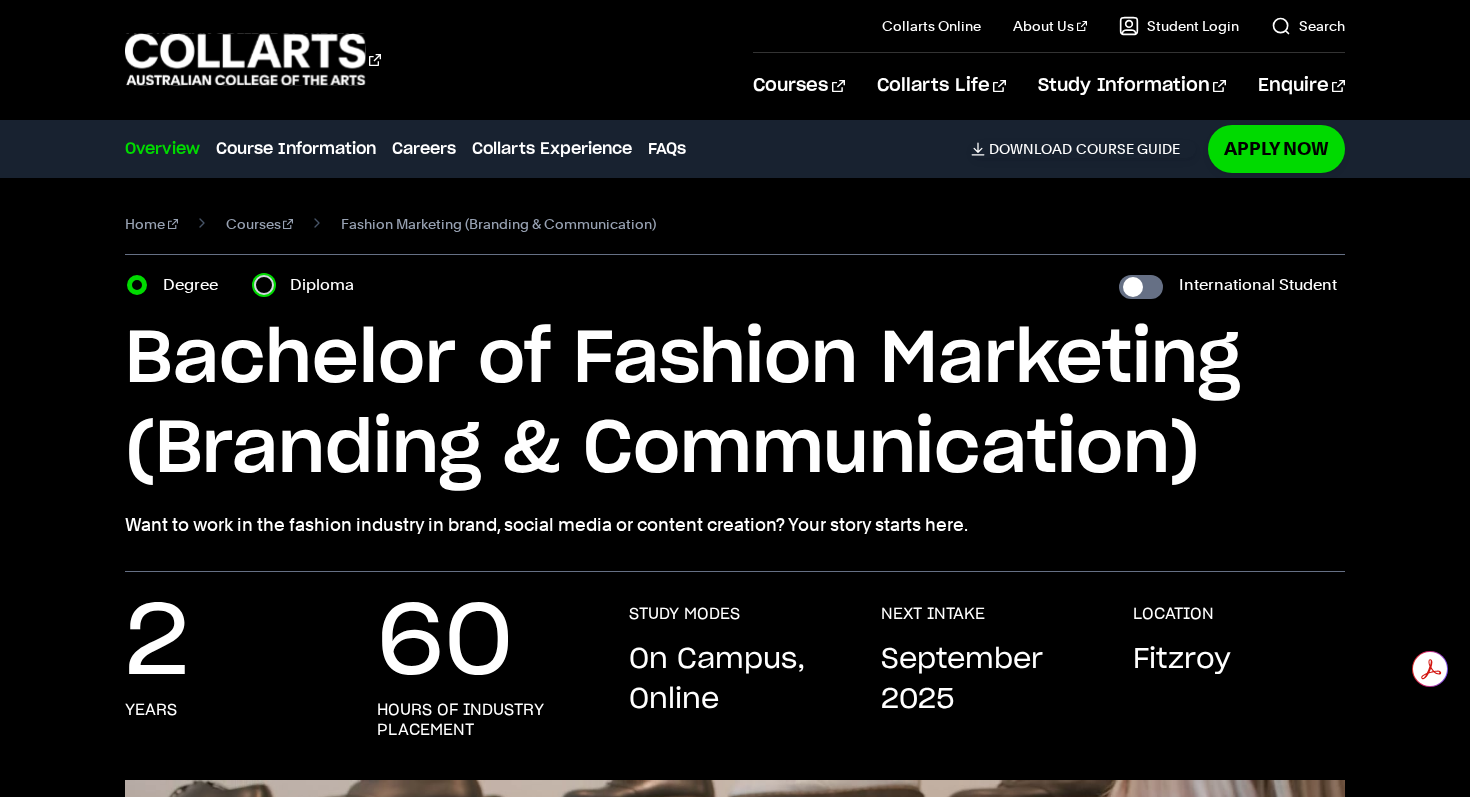 click on "Diploma" at bounding box center (264, 285) 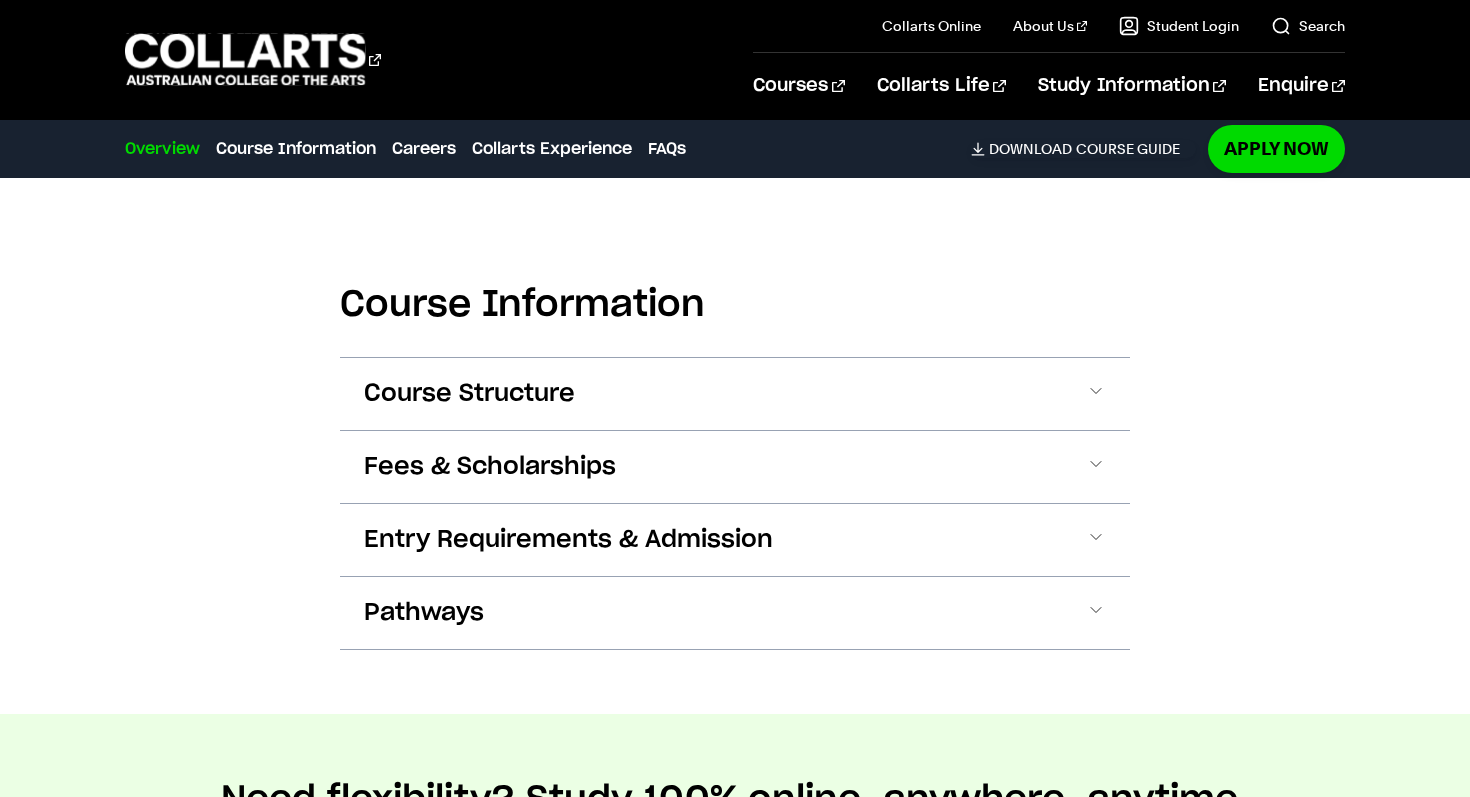 scroll, scrollTop: 1947, scrollLeft: 0, axis: vertical 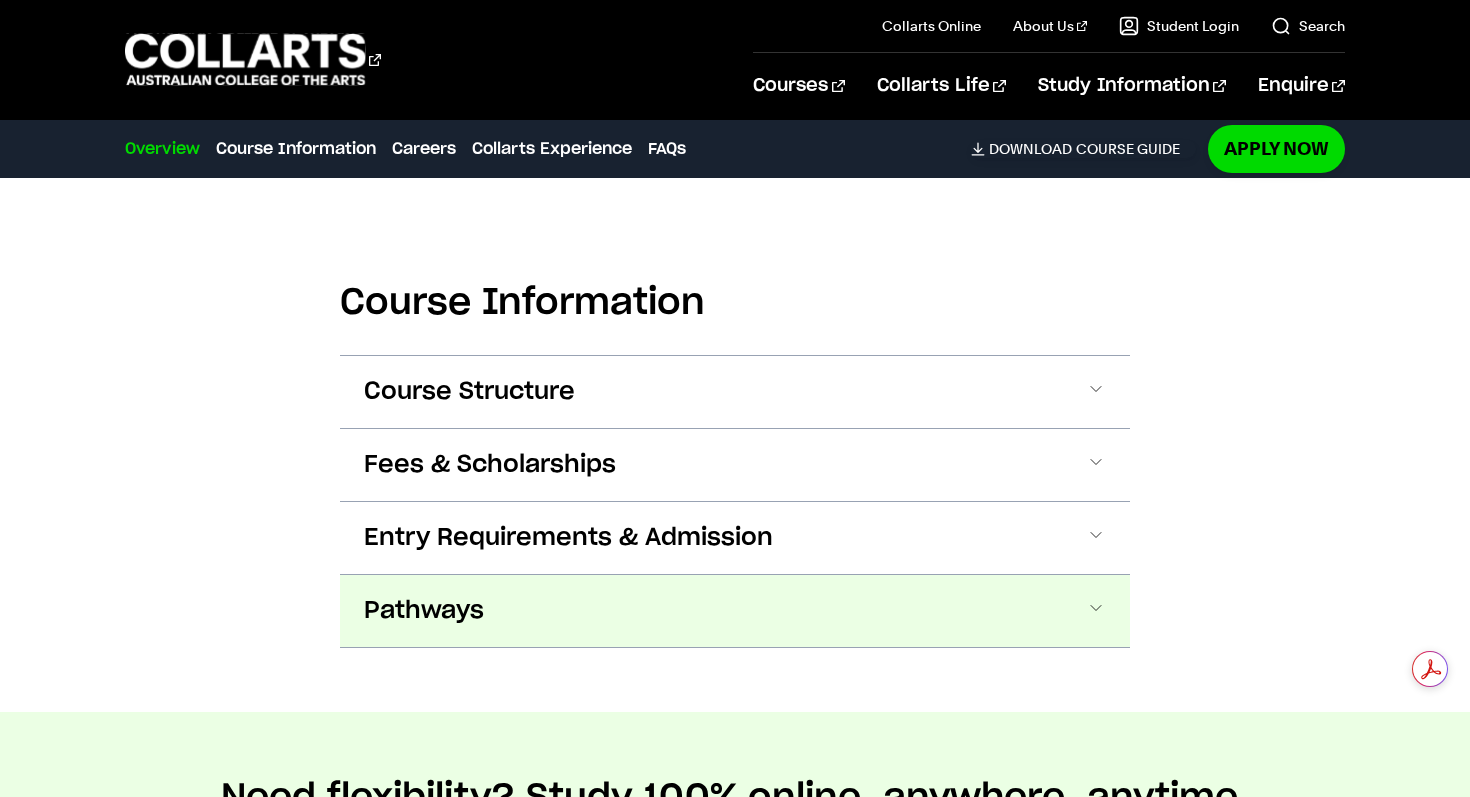 click on "Pathways" at bounding box center [0, 0] 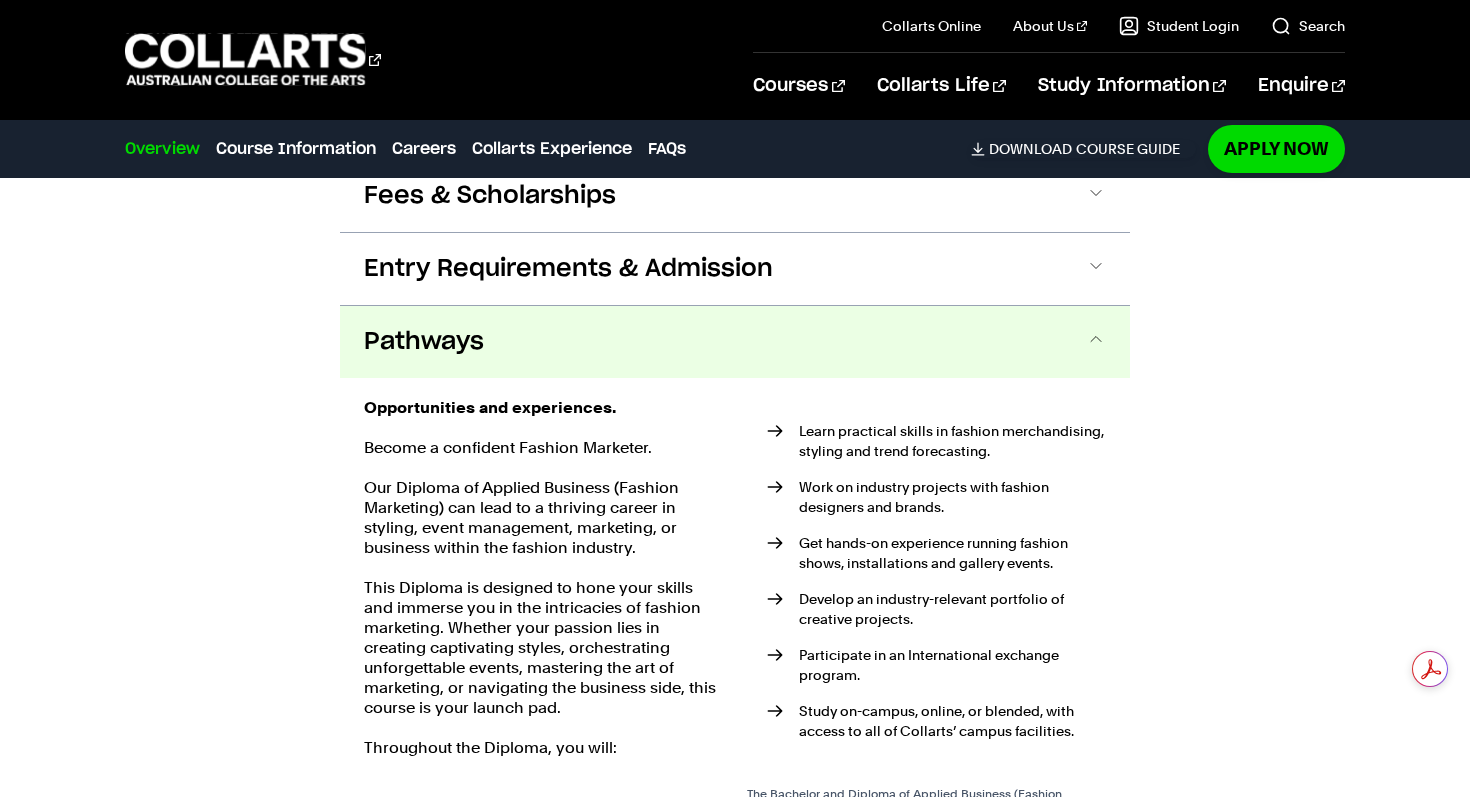 scroll, scrollTop: 2213, scrollLeft: 0, axis: vertical 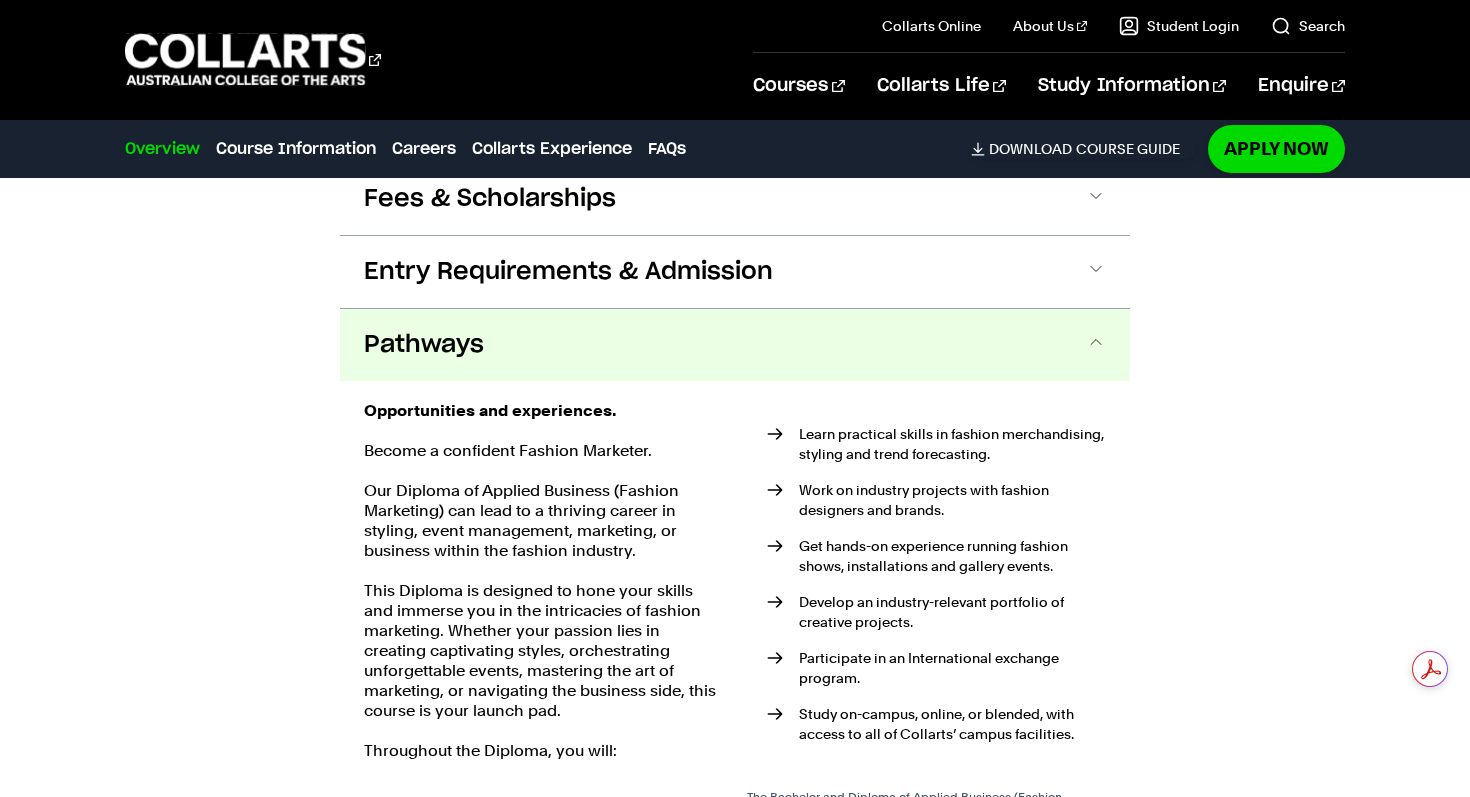 click on "Pathways" at bounding box center [735, 345] 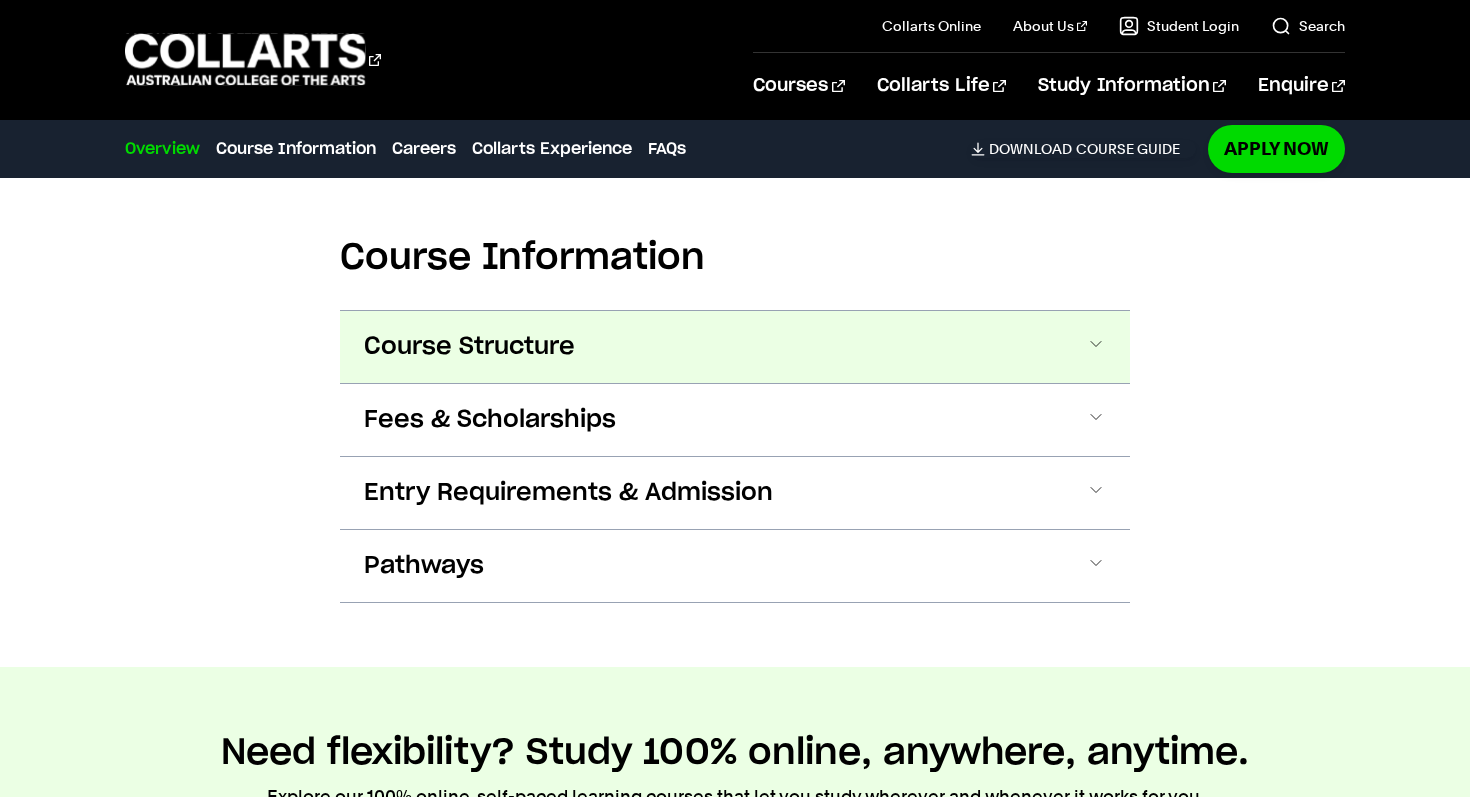 click on "Course Structure" at bounding box center (0, 0) 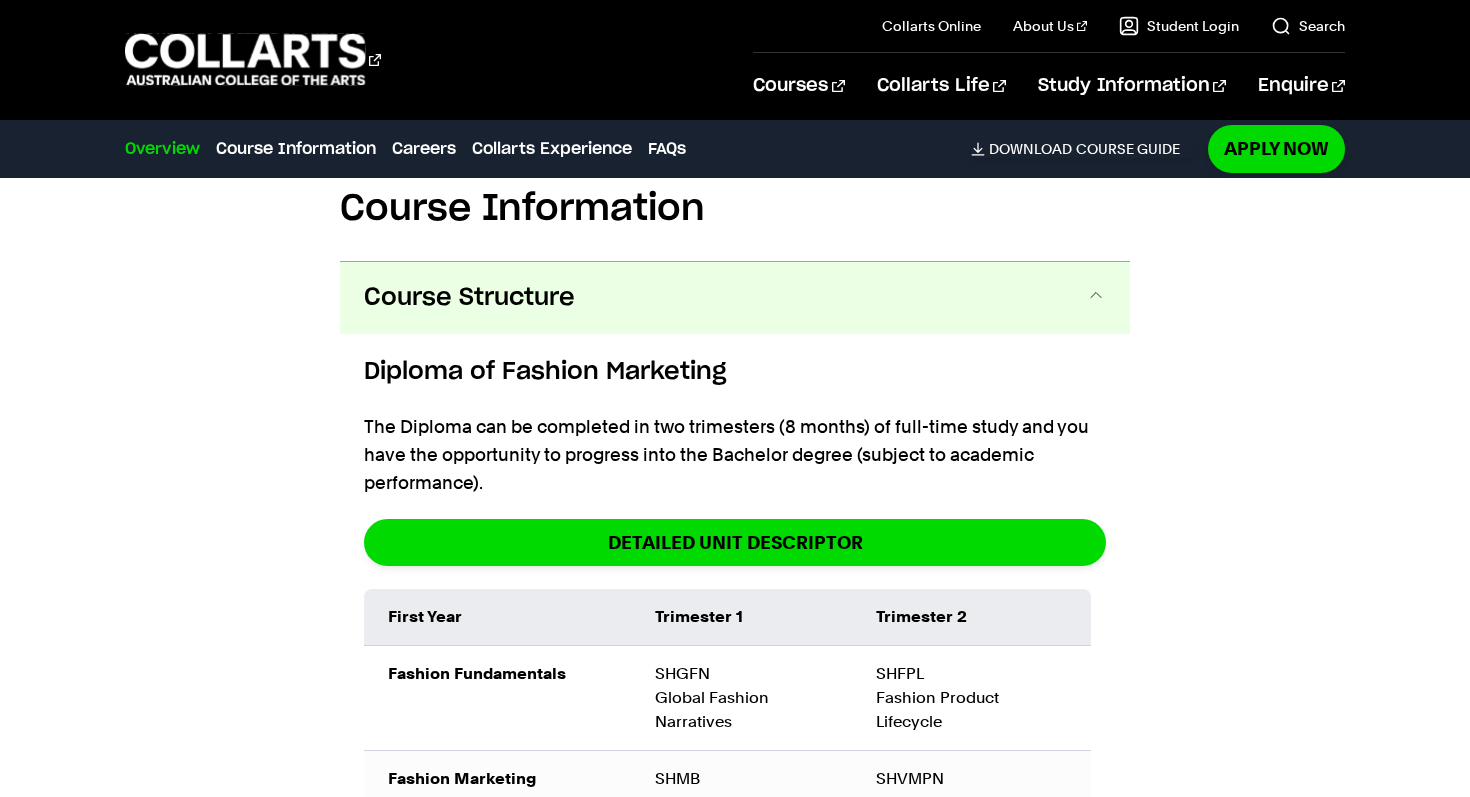 scroll, scrollTop: 2095, scrollLeft: 0, axis: vertical 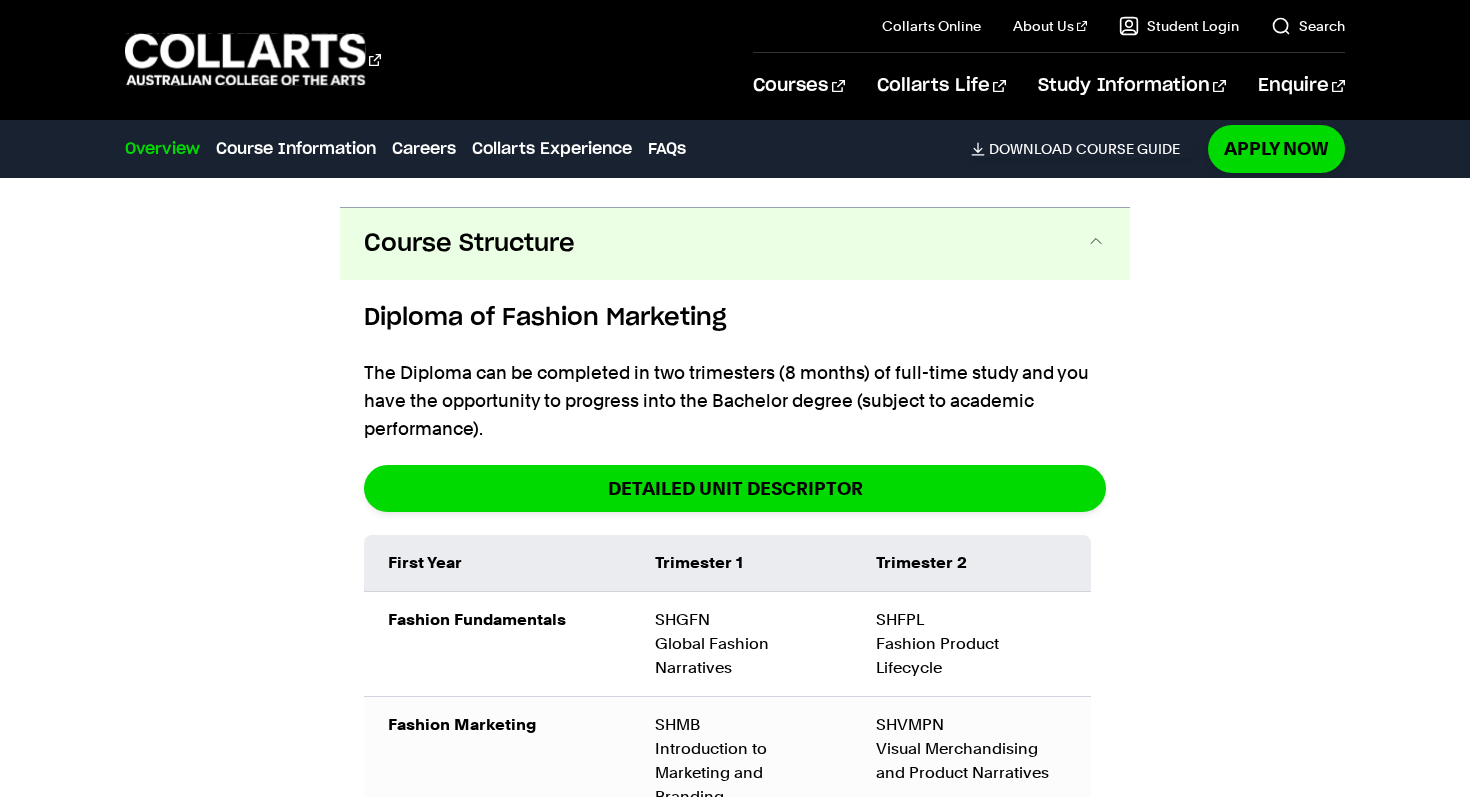 click on "Diploma of Fashion Marketing
The Diploma can be completed in two trimesters (8 months) of full-time study and you have the opportunity to progress into the Bachelor degree (subject to academic performance).
DETAILED UNIT DESCRIPTOR
First Year
Trimester 1
Trimester 2
Fashion Fundamentals
SHGFN         Global Fashion Narratives
SHFPL Fashion Product Lifecycle
Fashion Marketing
SHMB Introduction to Marketing and Branding
SHVMPN Visual Merchandising and Product Narratives
Fashion Retail Entrepreneurship
SHSFB Sustainable Fashion Business
SHFRE Fashion Retail Environments
Creative Foundations
CRFCRFS Creative Foundations
CRFIFOS Industry Foundations
First Year Trimester 1 Fashion Fundamentals SHGFN         Global Fashion Narratives Fashion Marketing
SHMB Introduction to Marketing and Branding
Fashion Retail Entrepreneurship
SHSFB" at bounding box center (735, 703) 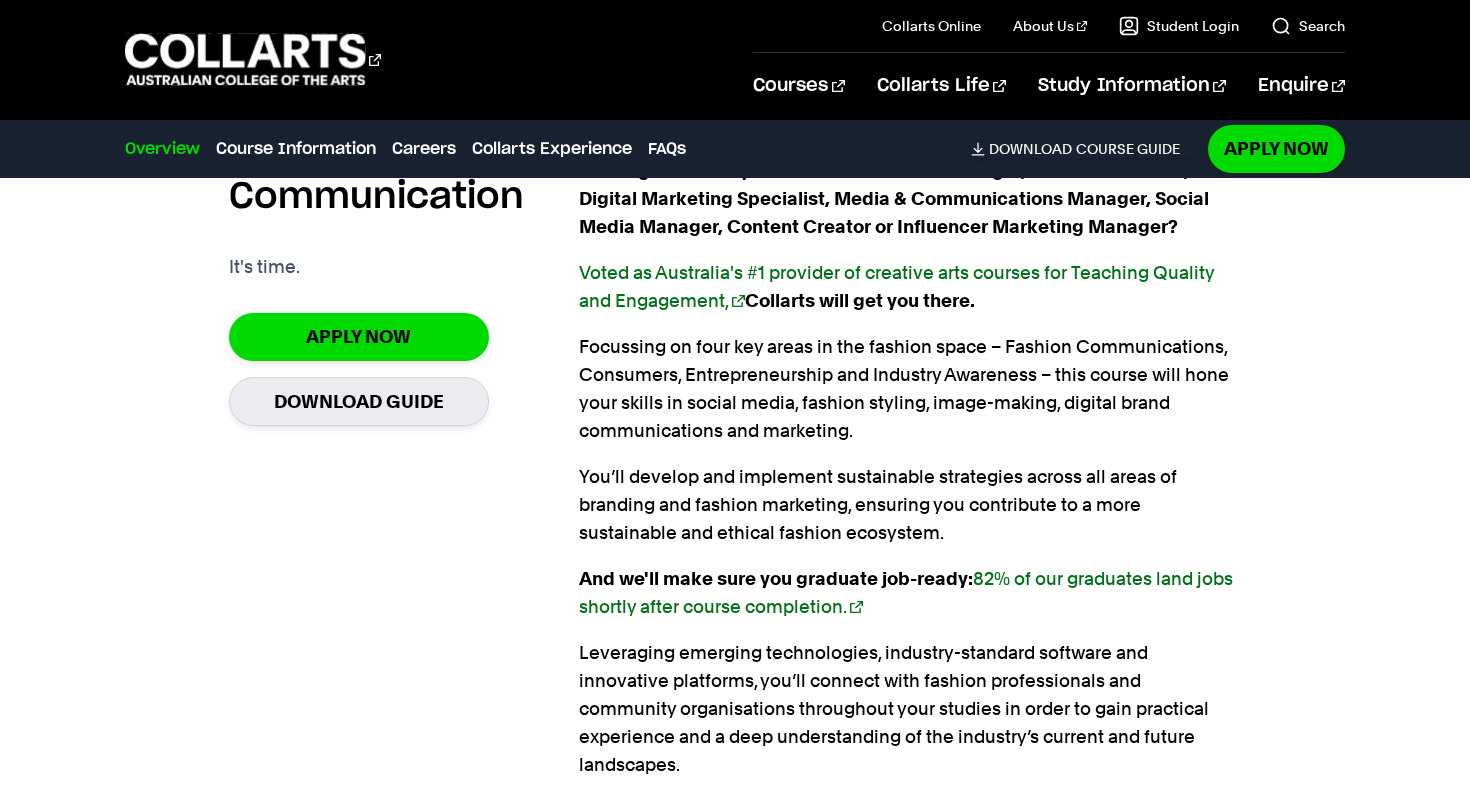 scroll, scrollTop: 0, scrollLeft: 0, axis: both 